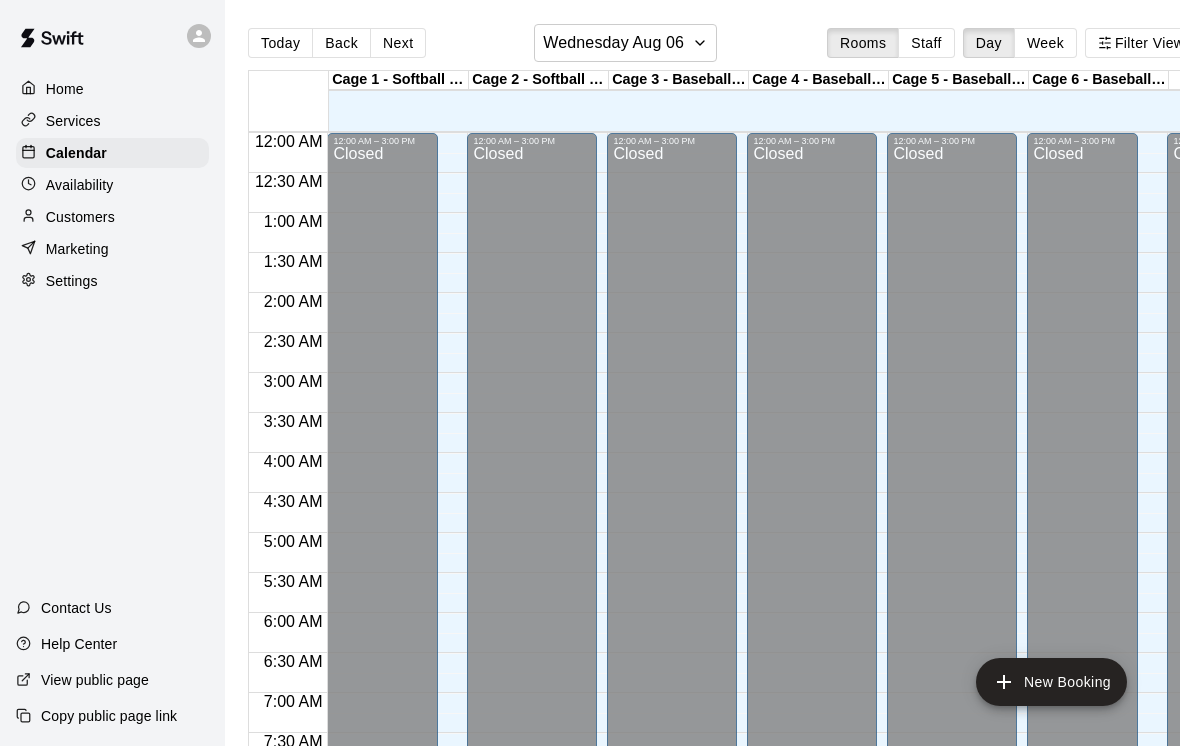 scroll, scrollTop: 0, scrollLeft: 0, axis: both 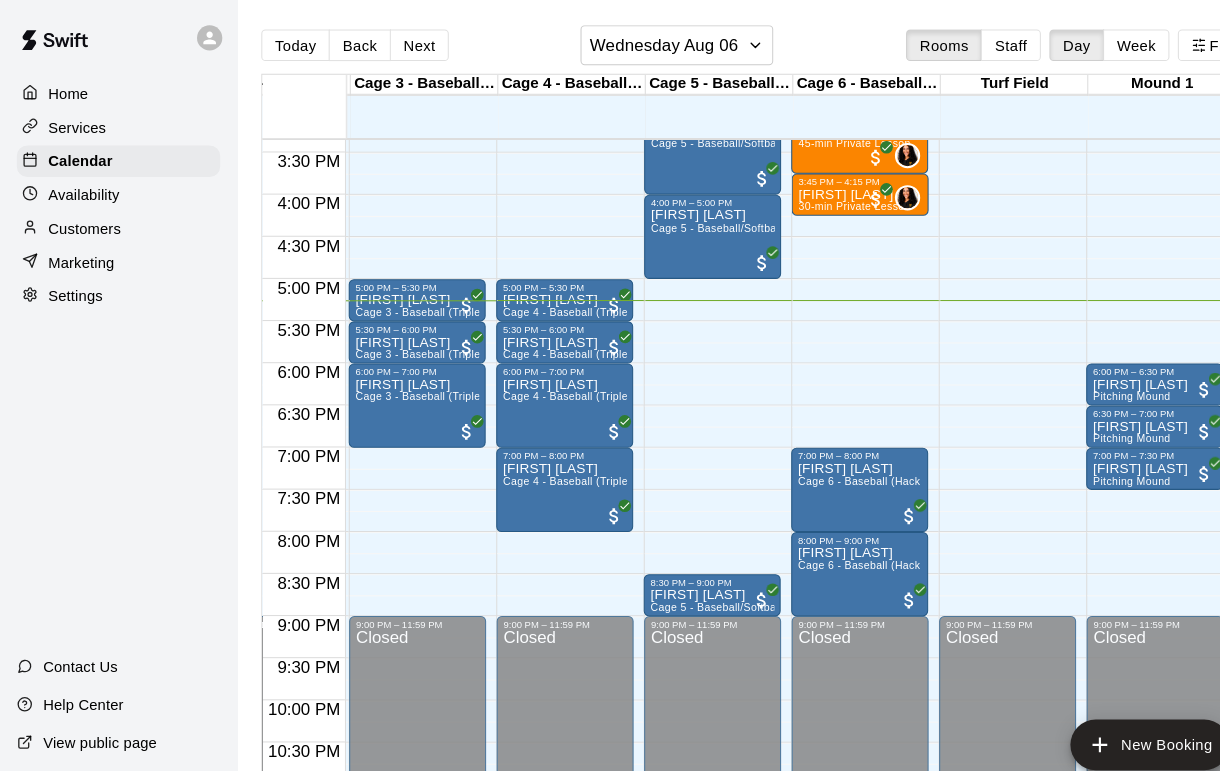 click 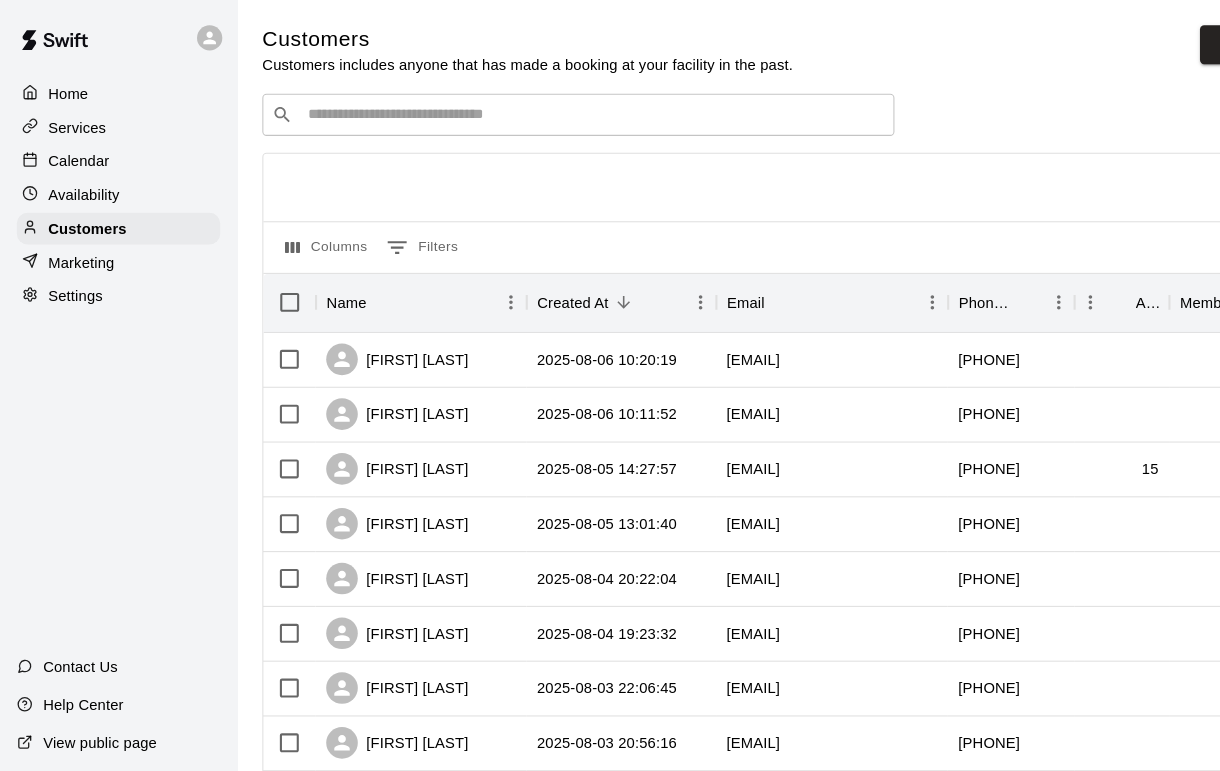 click at bounding box center [563, 109] 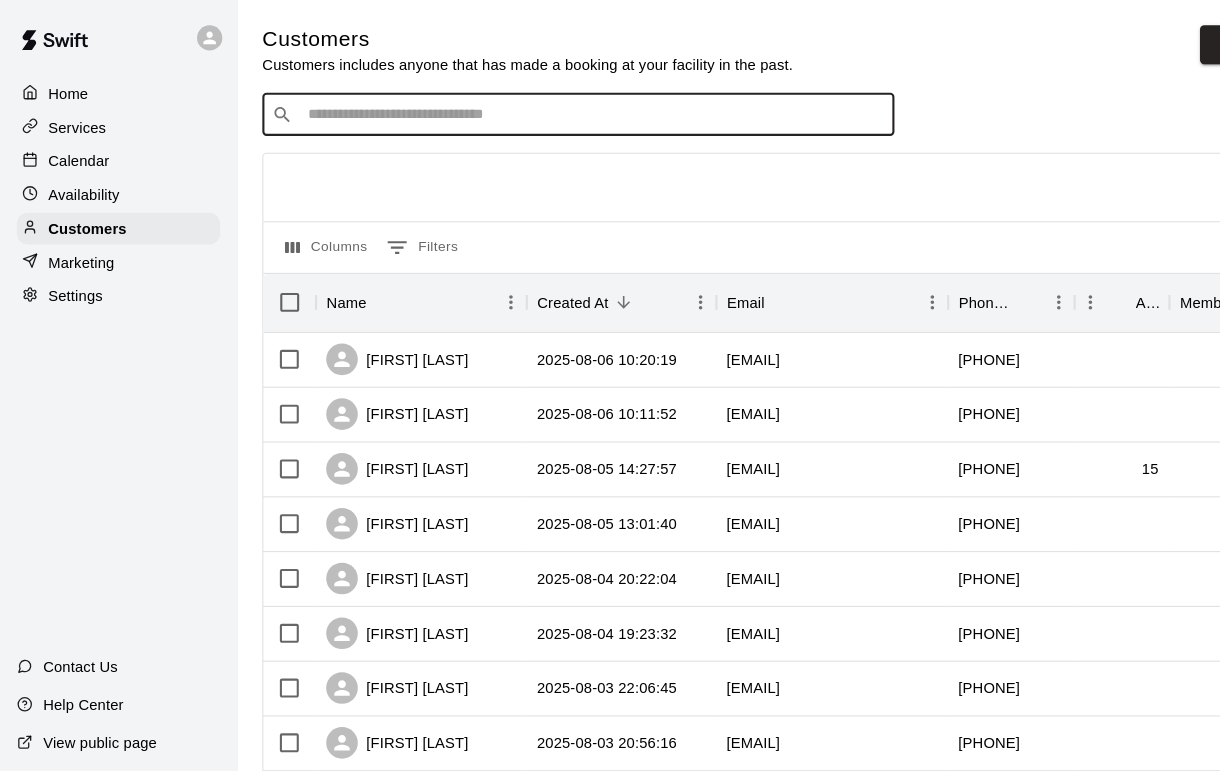 scroll, scrollTop: 0, scrollLeft: 29, axis: horizontal 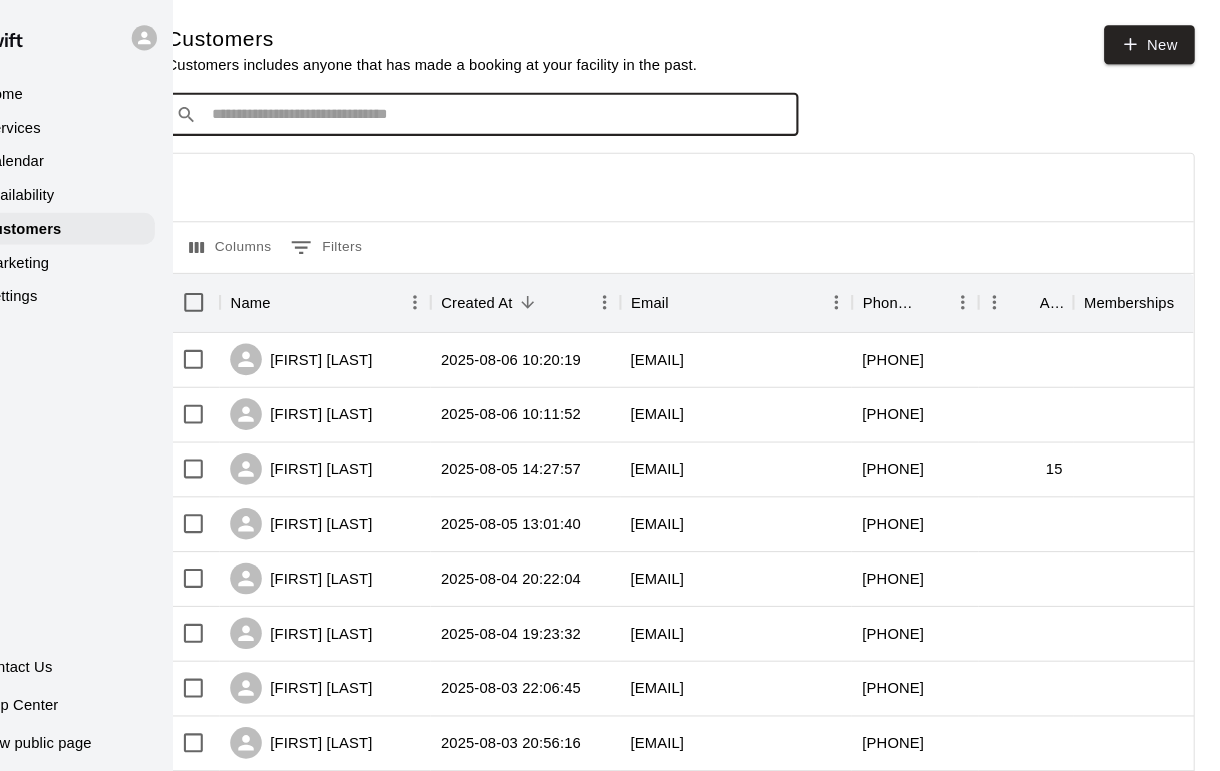 click on "New" at bounding box center (1153, 42) 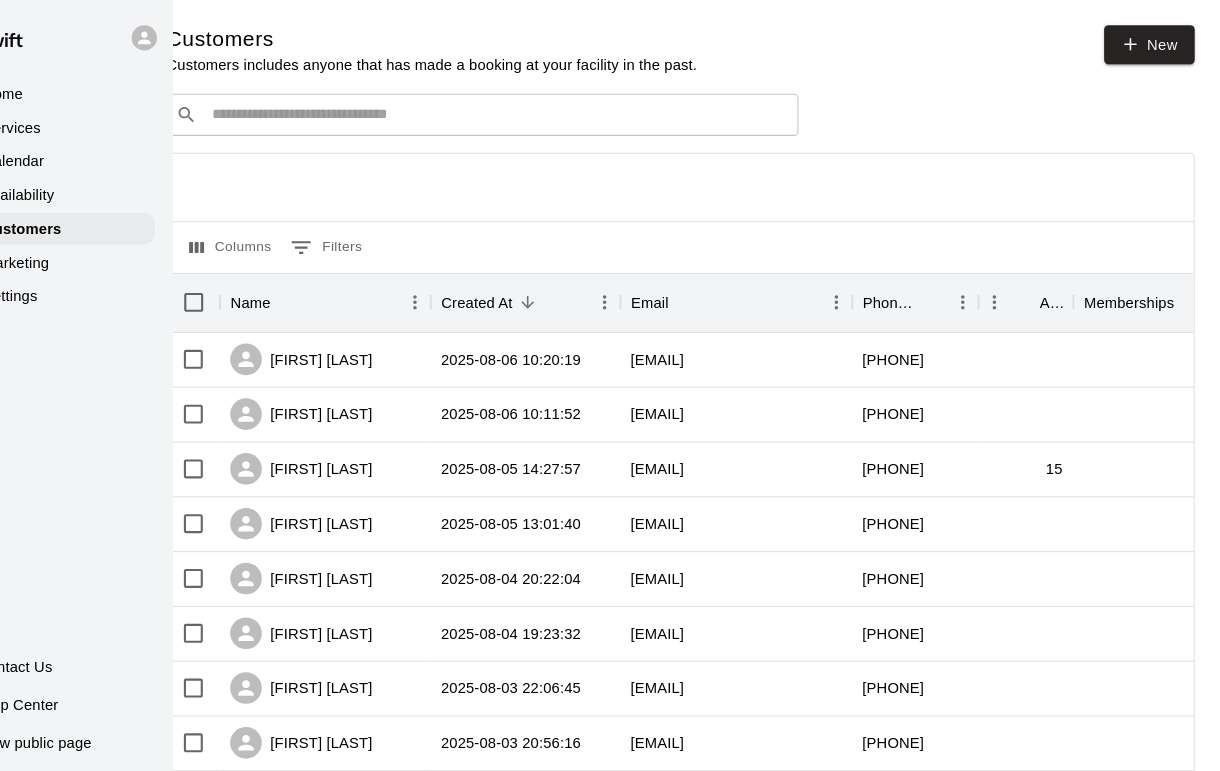 scroll, scrollTop: 0, scrollLeft: 0, axis: both 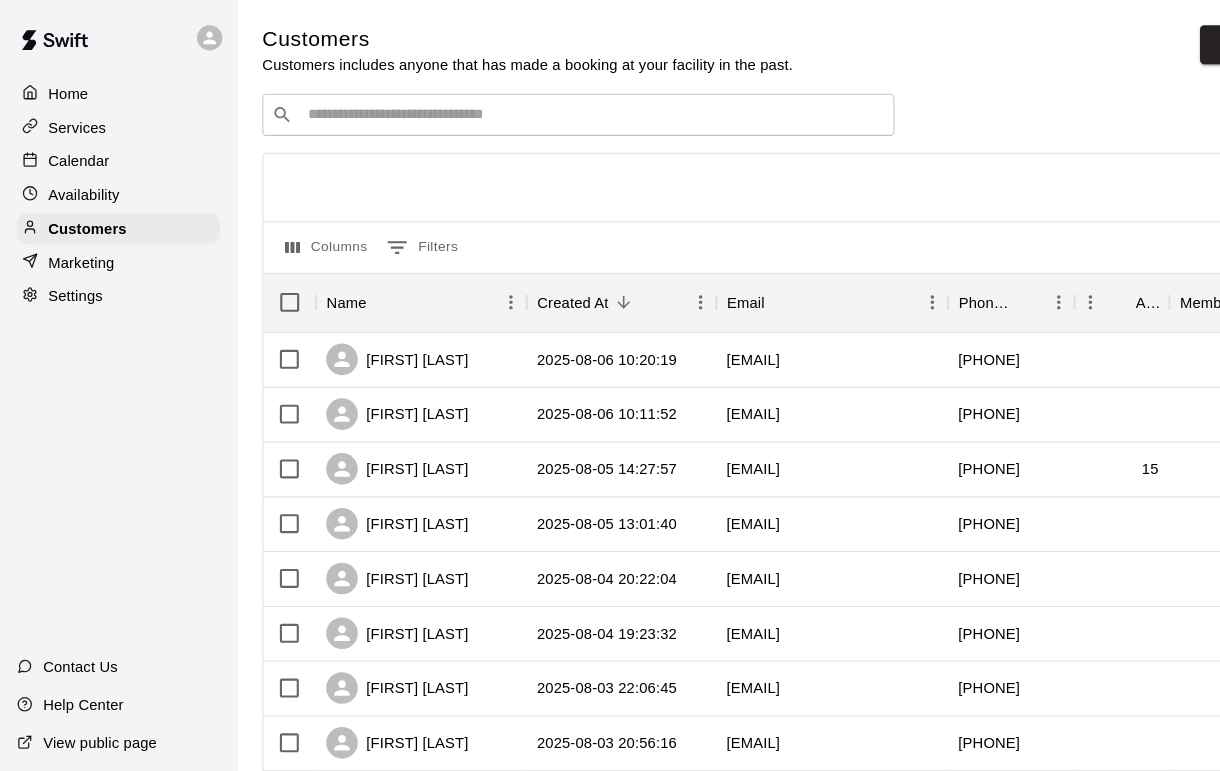 select on "**" 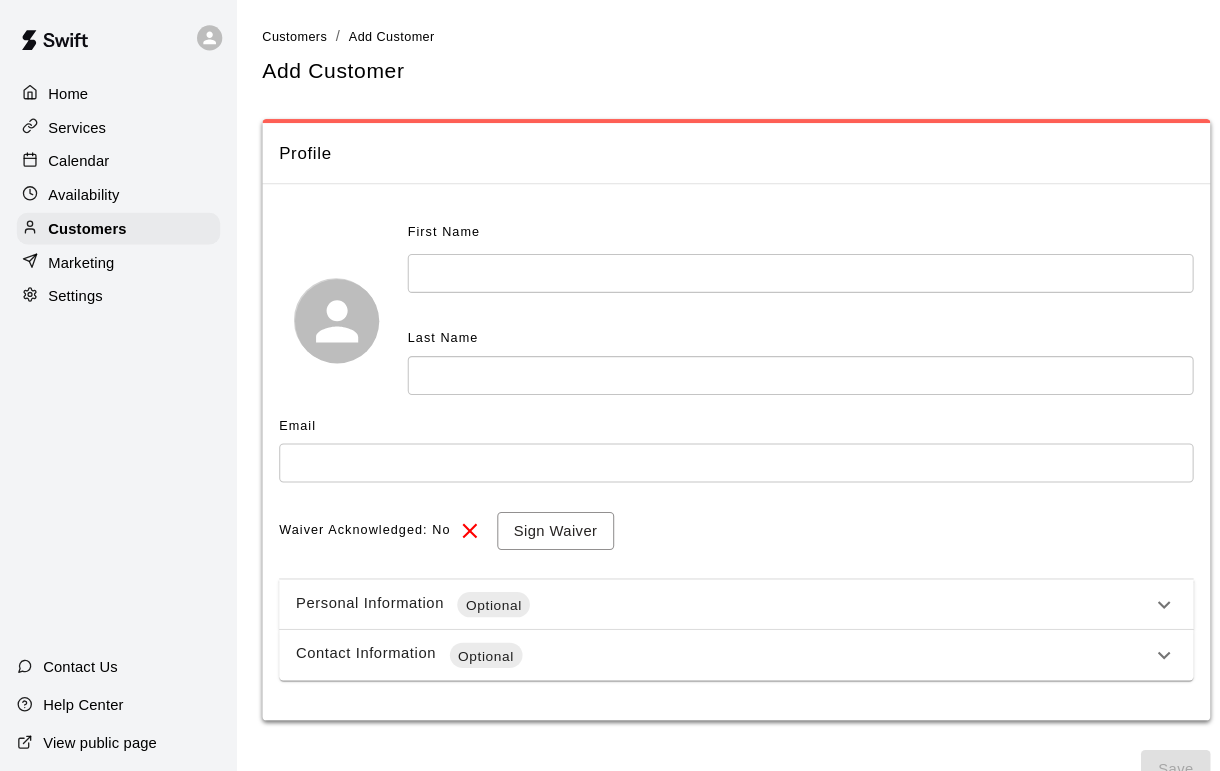 click at bounding box center [760, 259] 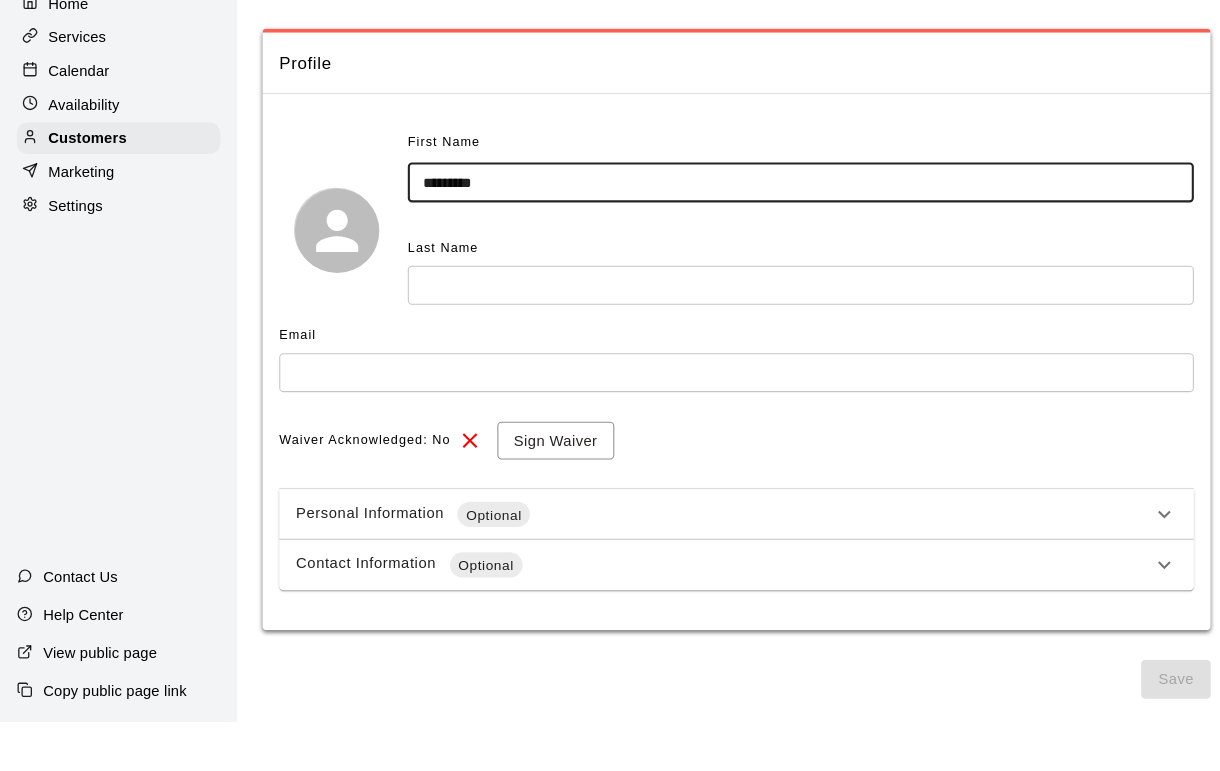 type on "********" 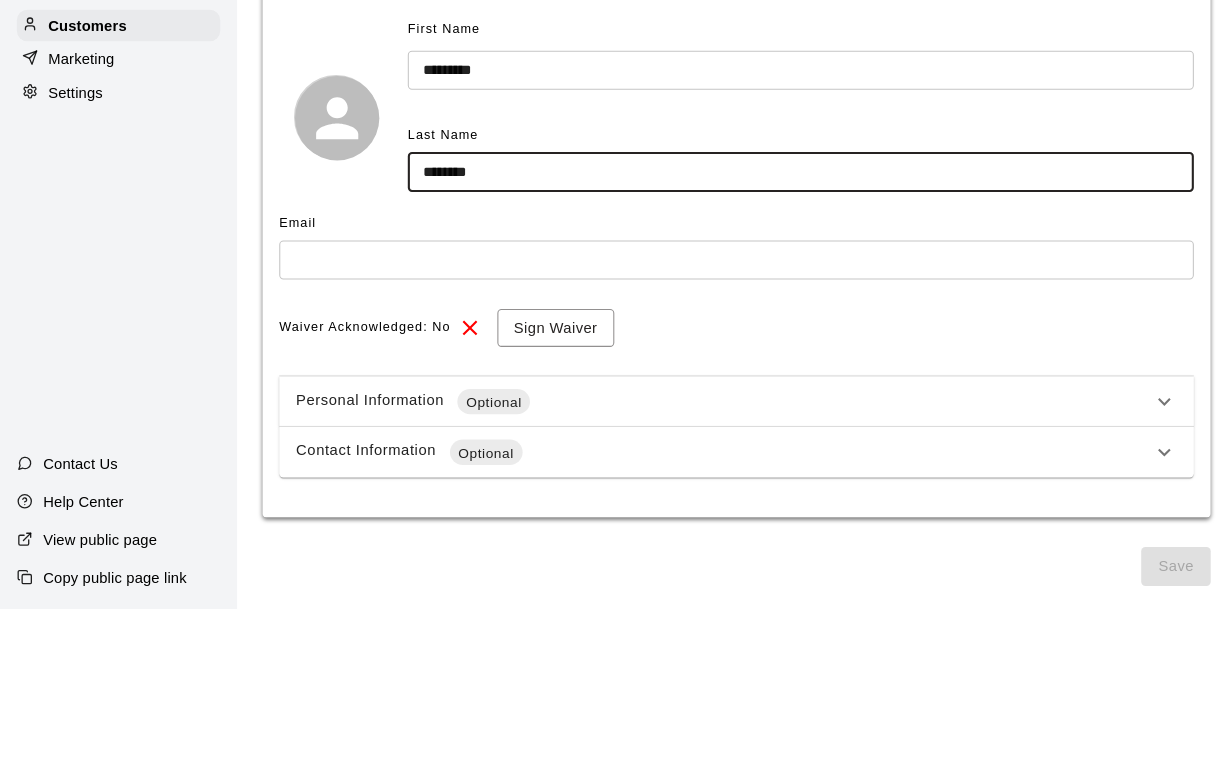 type on "********" 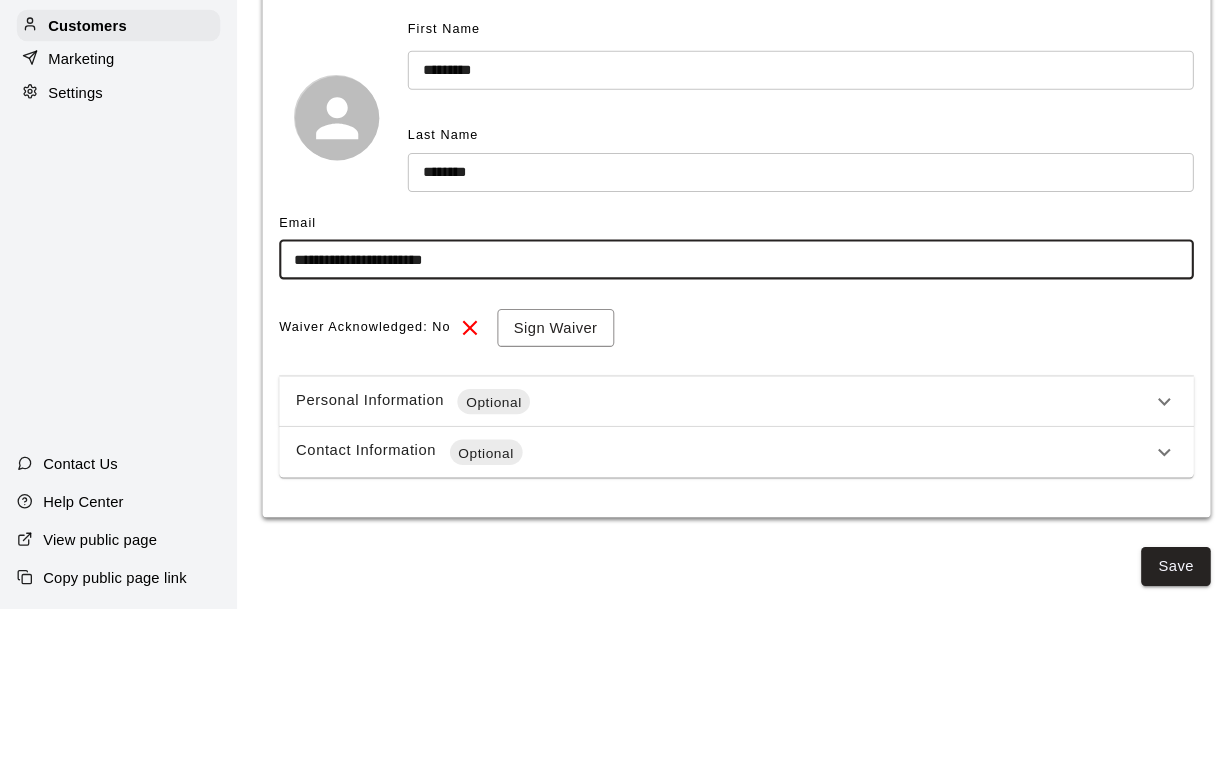 type on "**********" 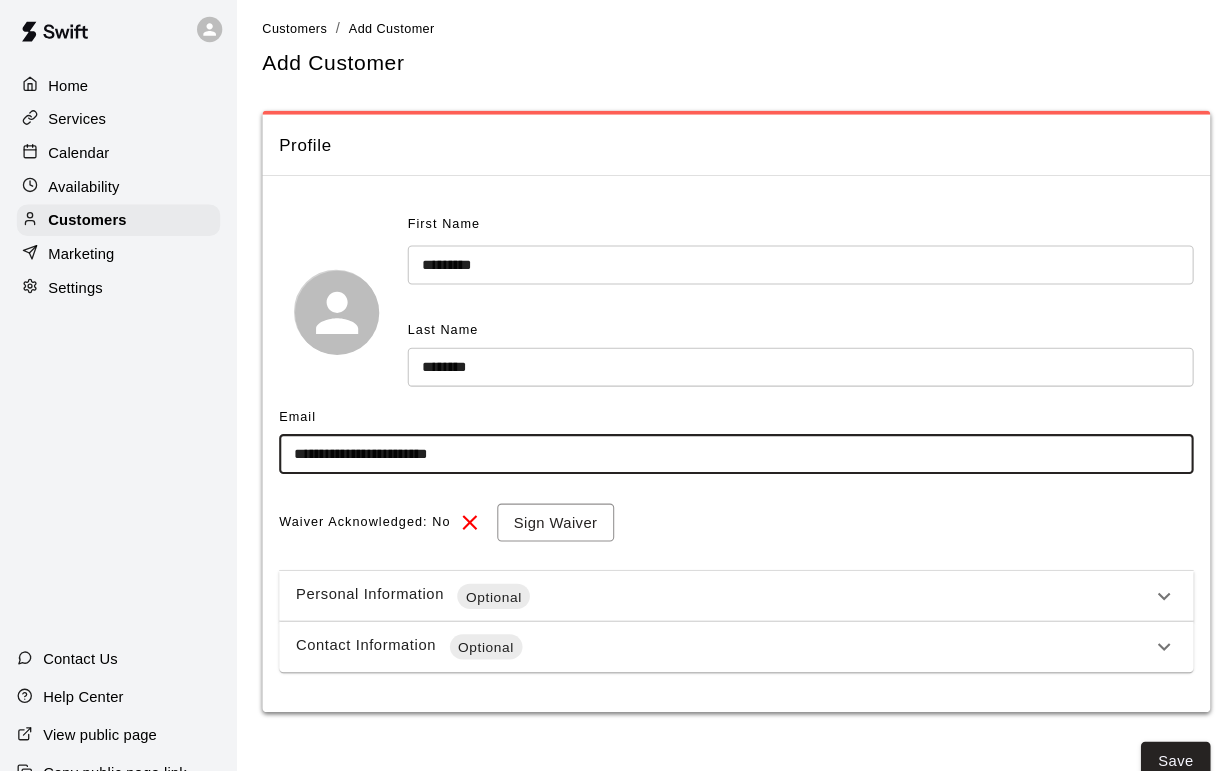 click on "Save" at bounding box center [1116, 730] 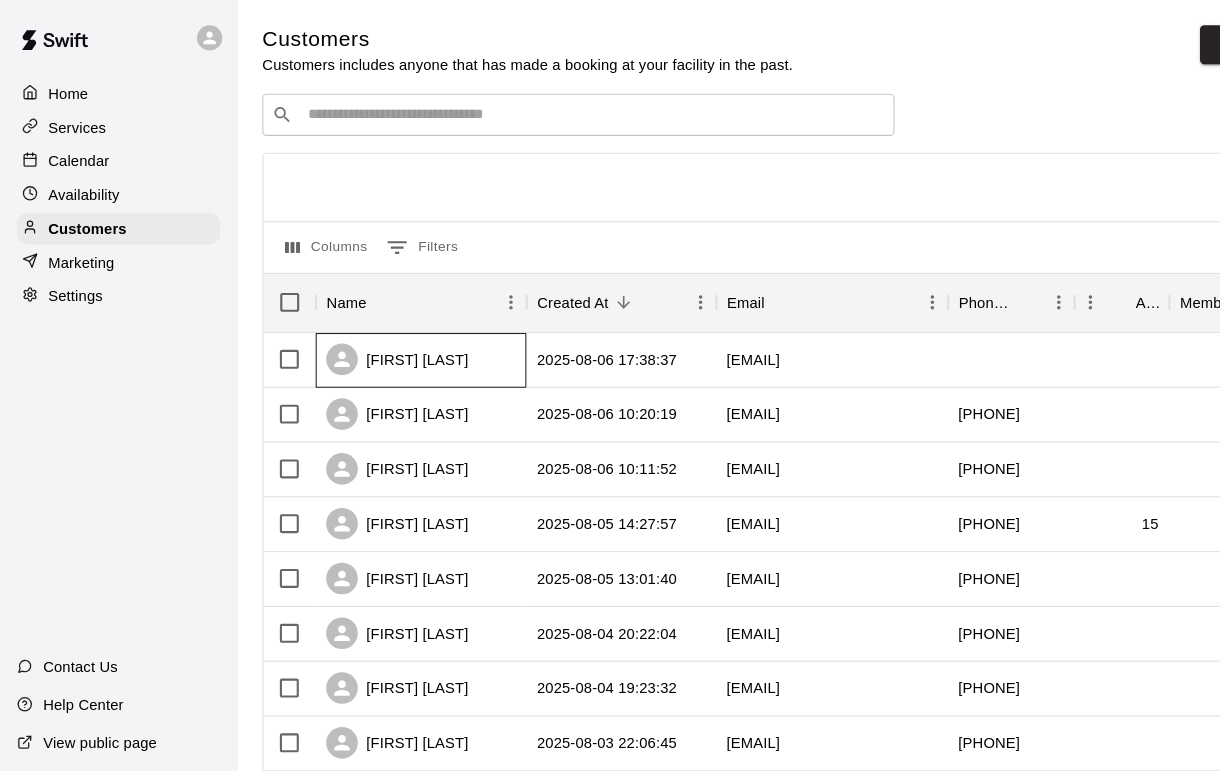 click on "Fernando  Mancilla" at bounding box center (377, 341) 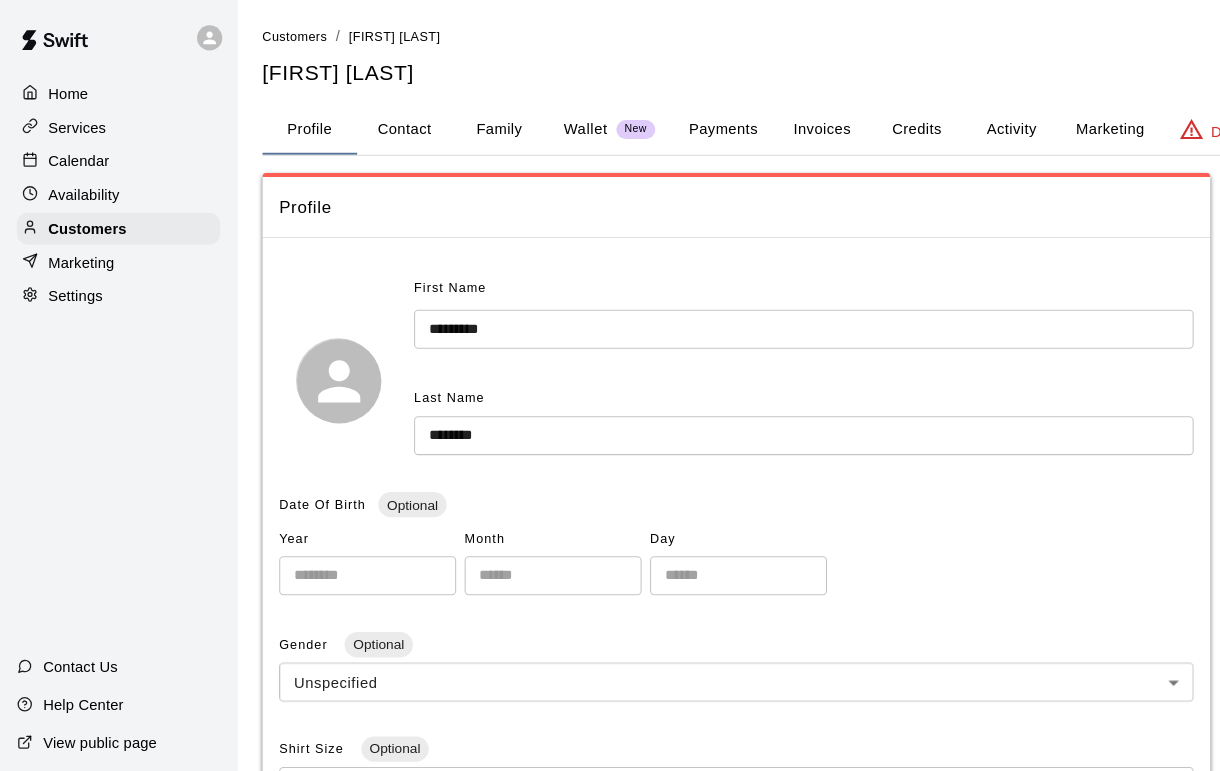 click on "Payments" at bounding box center [686, 123] 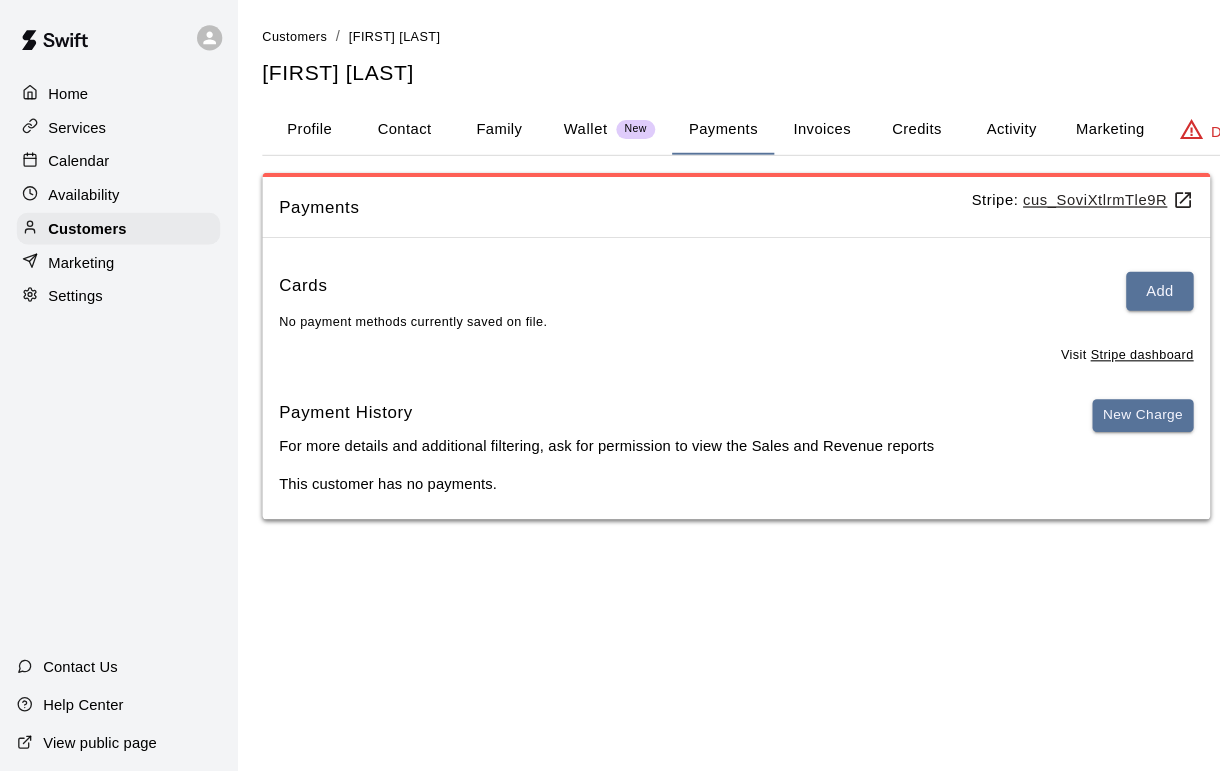 click on "Credits" at bounding box center (870, 123) 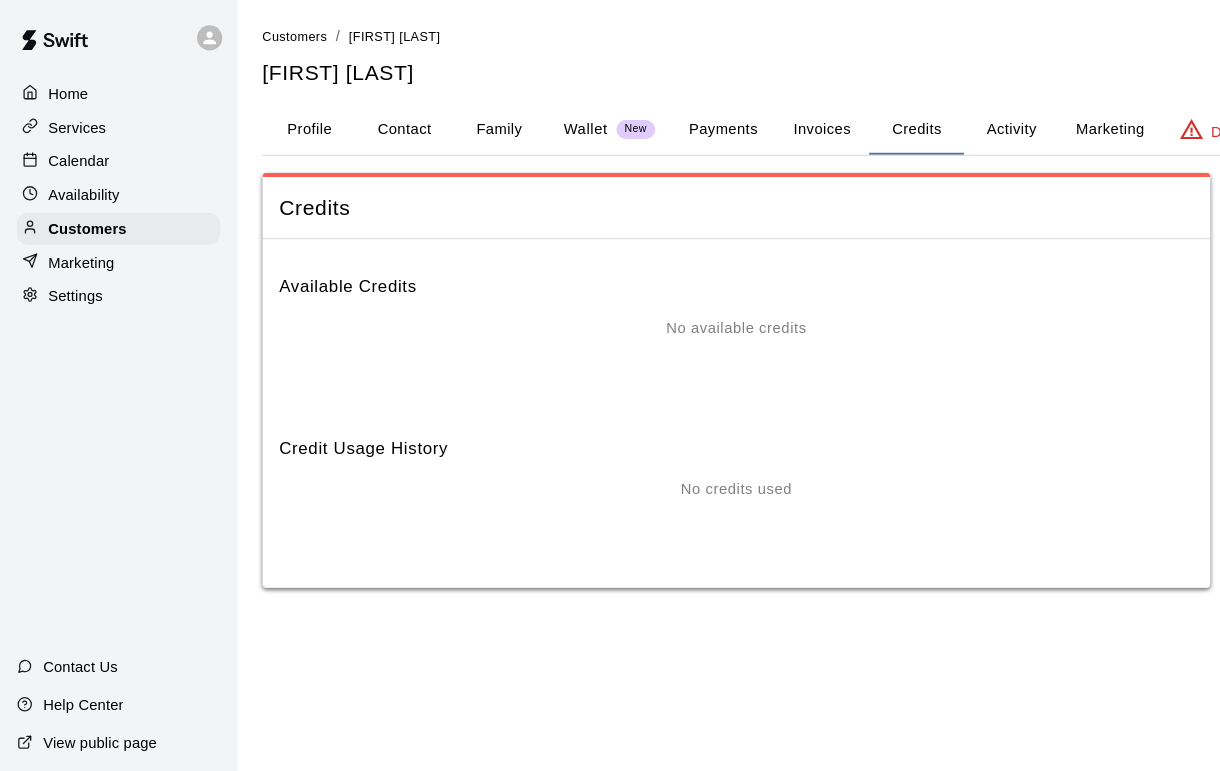 click on "Activity" at bounding box center (960, 123) 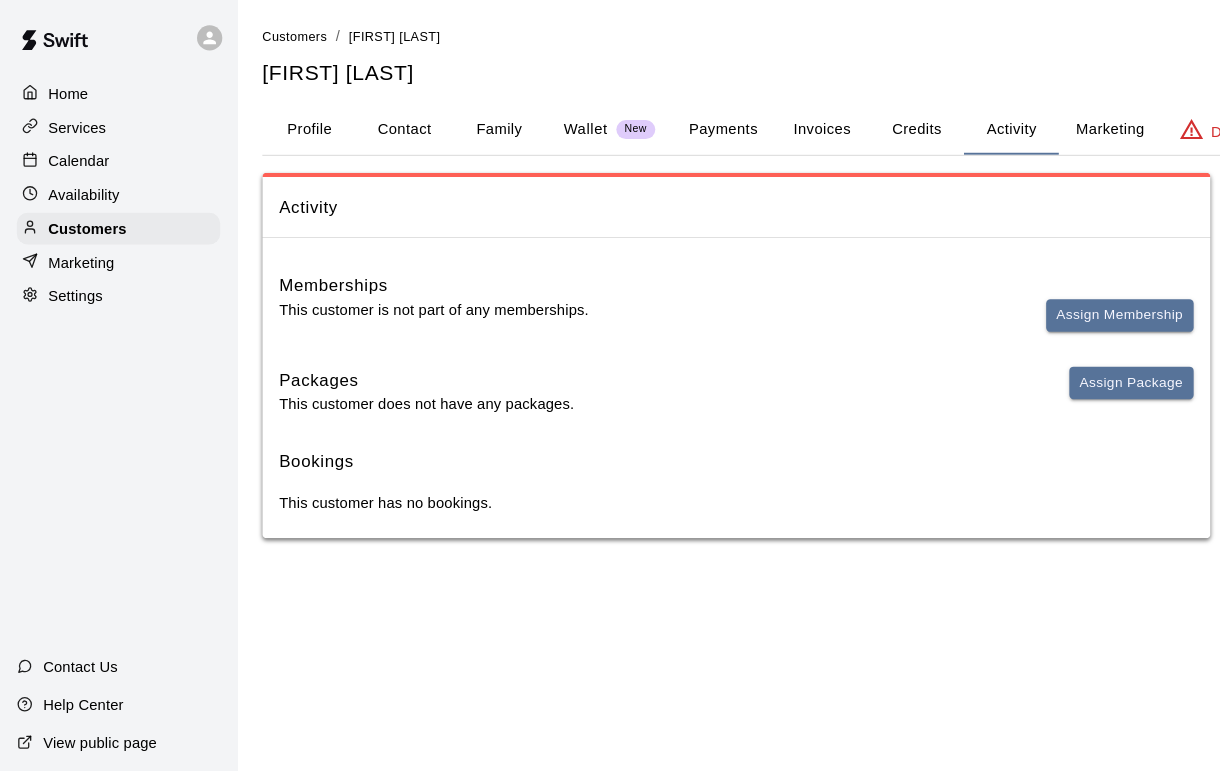 click on "Assign Membership" at bounding box center [1063, 299] 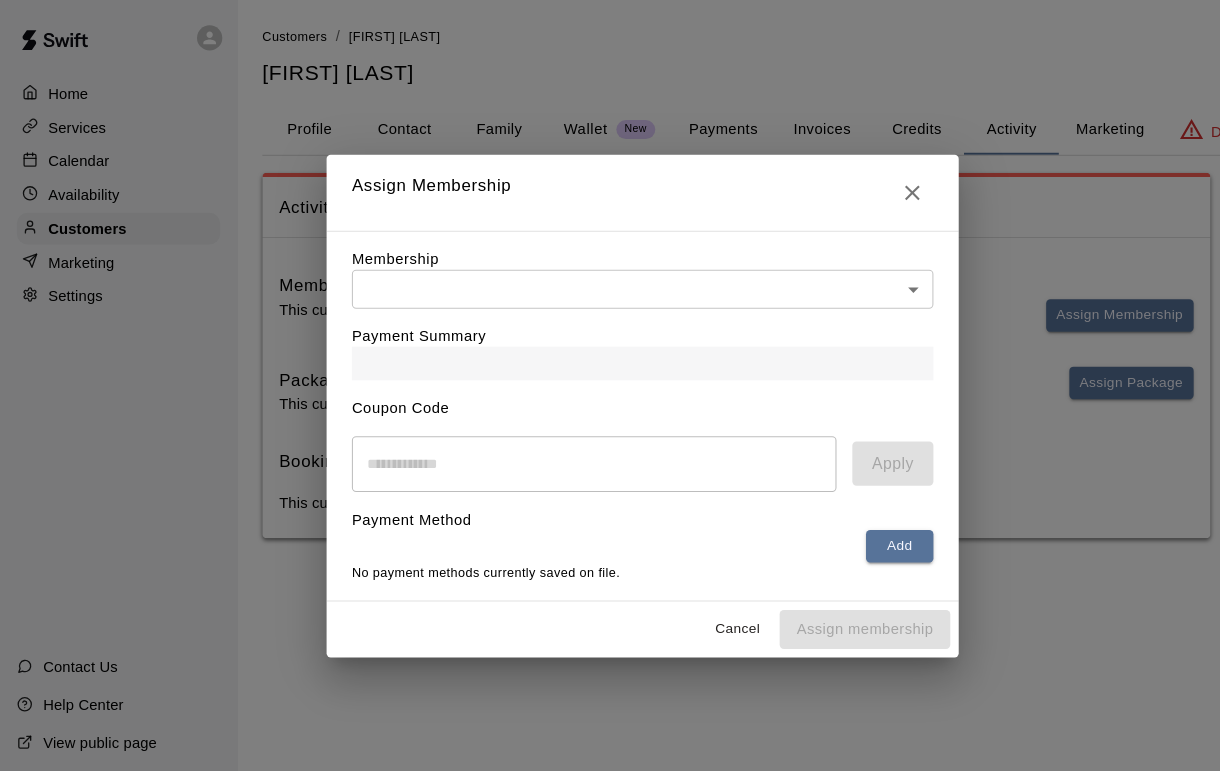 click on "Membership ​ ​" at bounding box center [610, 264] 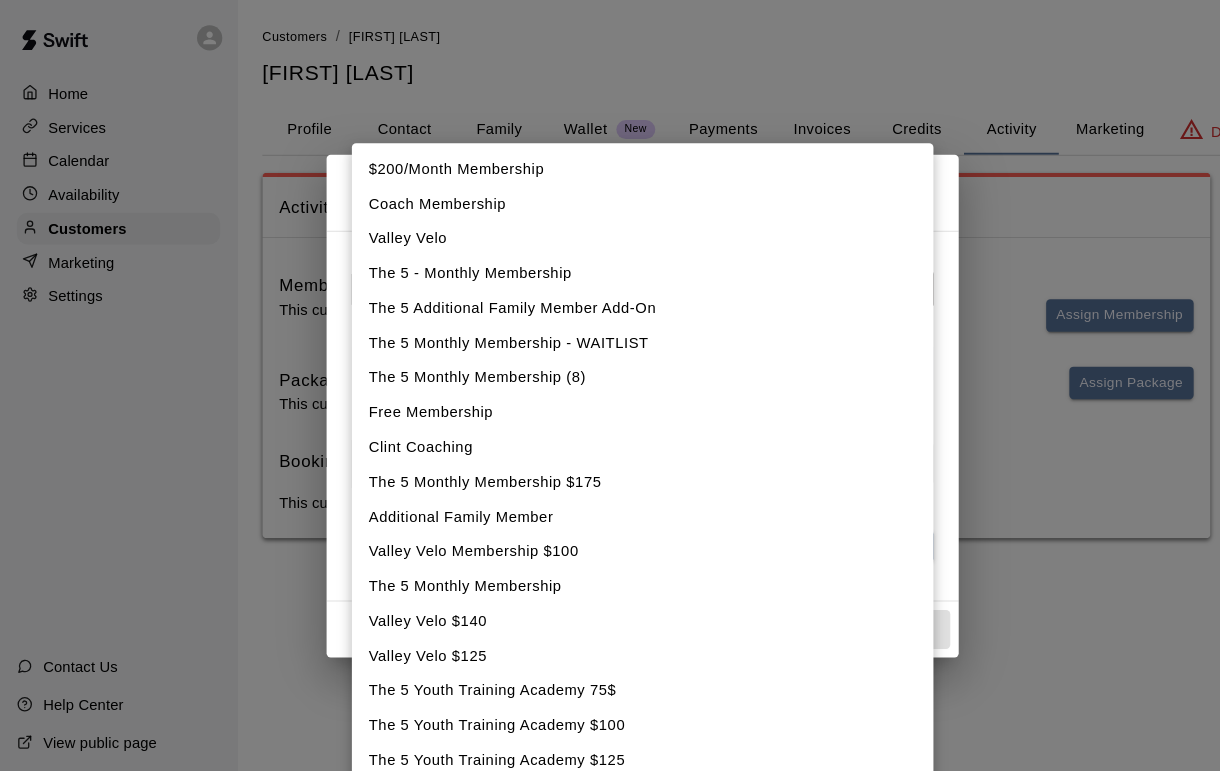 click on "Valley Velo" at bounding box center (610, 226) 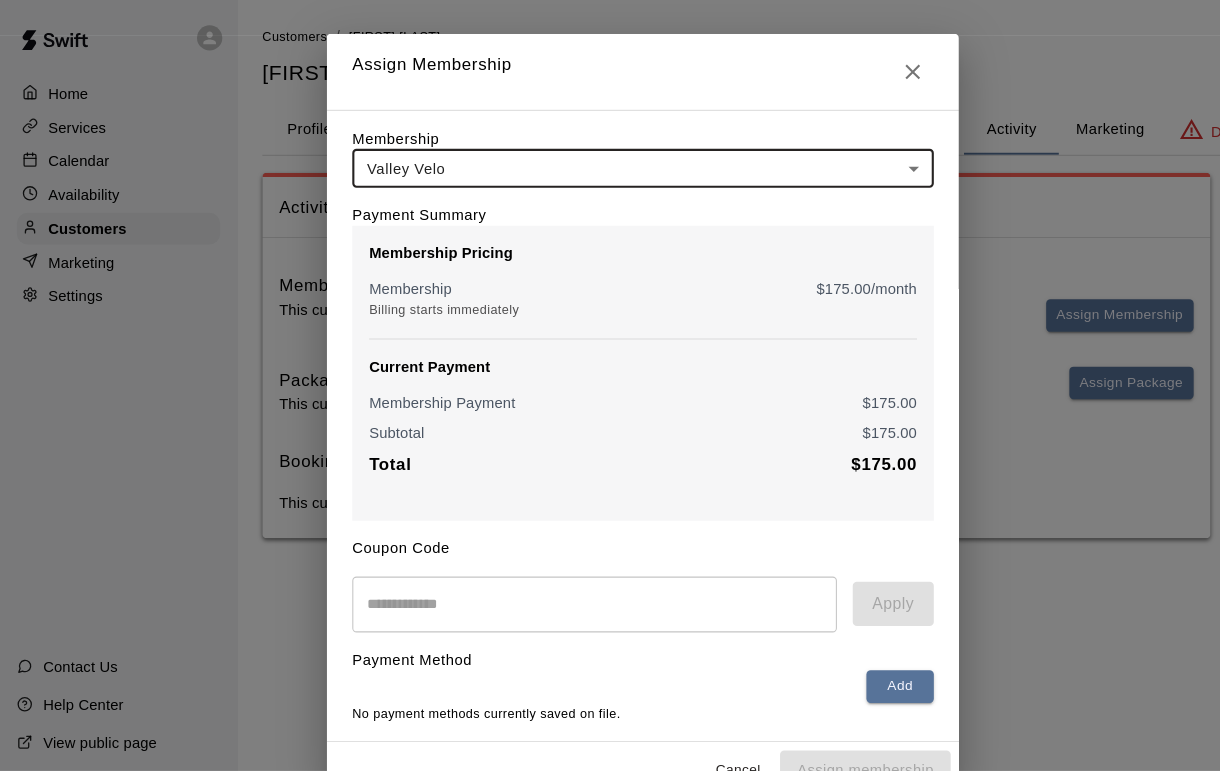click on "**********" at bounding box center (610, 275) 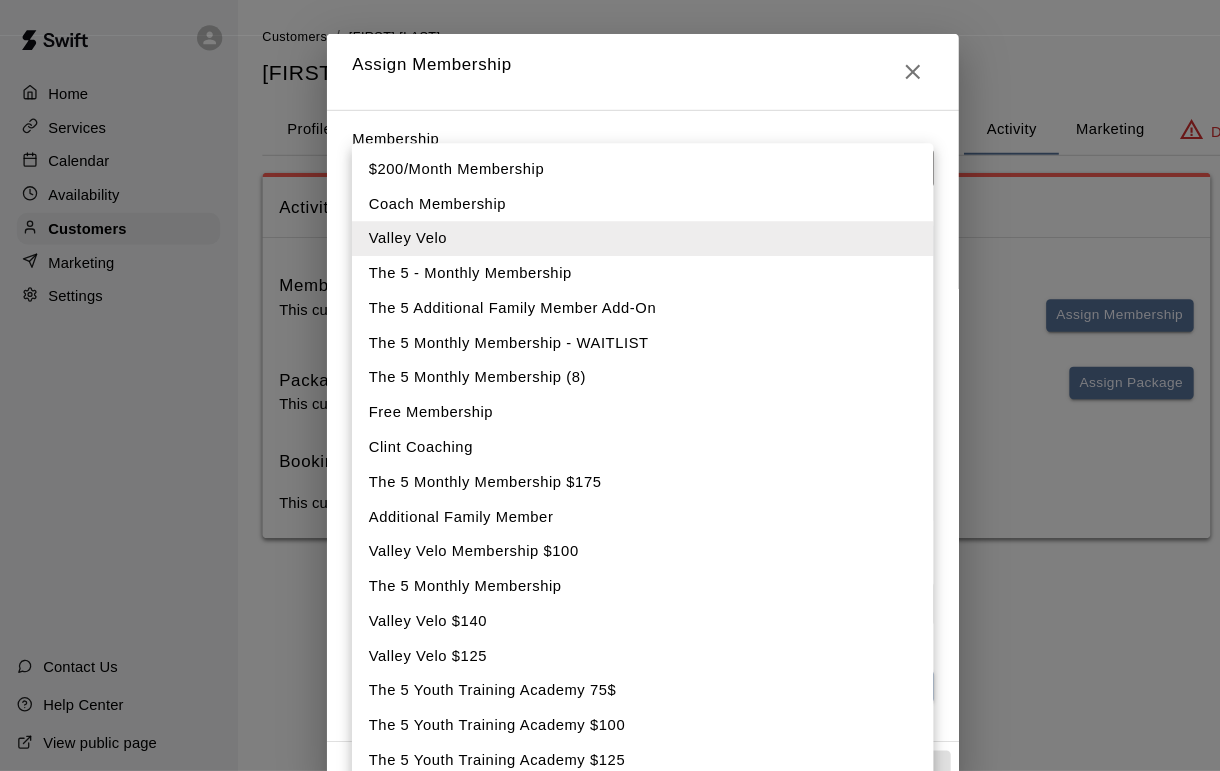 click on "Valley Velo Membership $100" at bounding box center [610, 523] 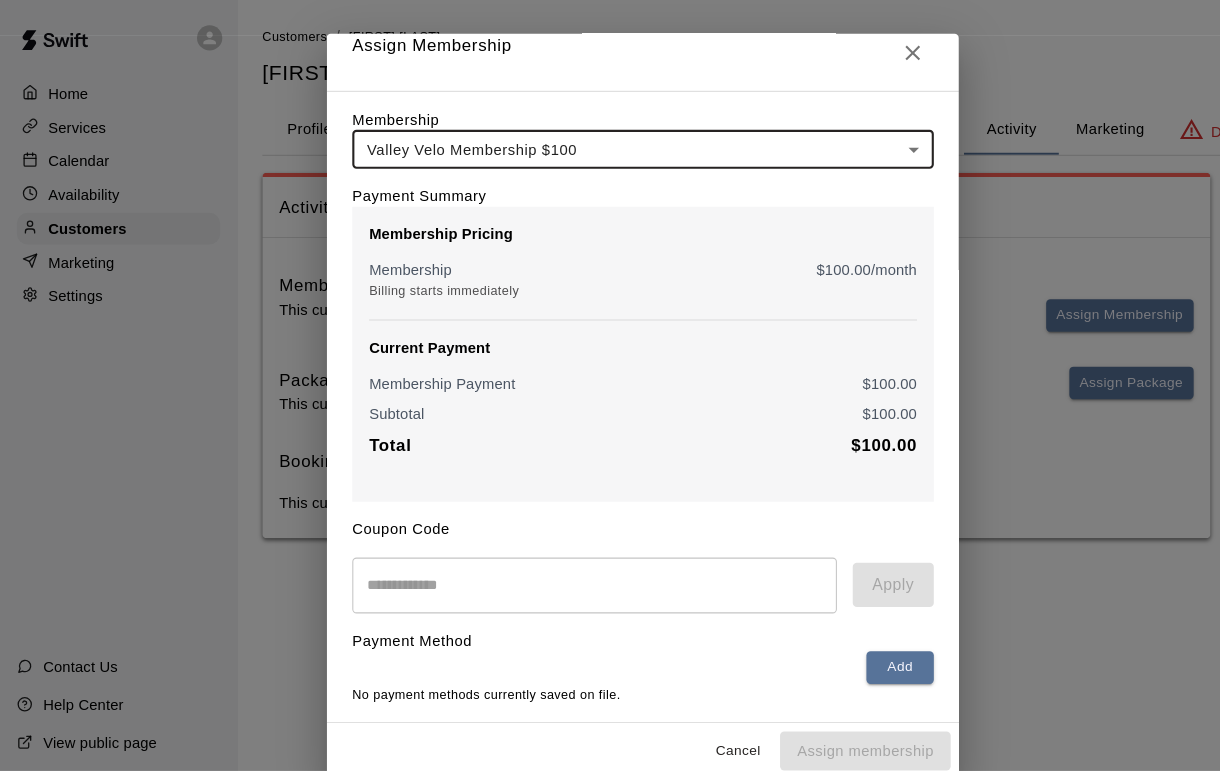 click on "Add" at bounding box center [854, 633] 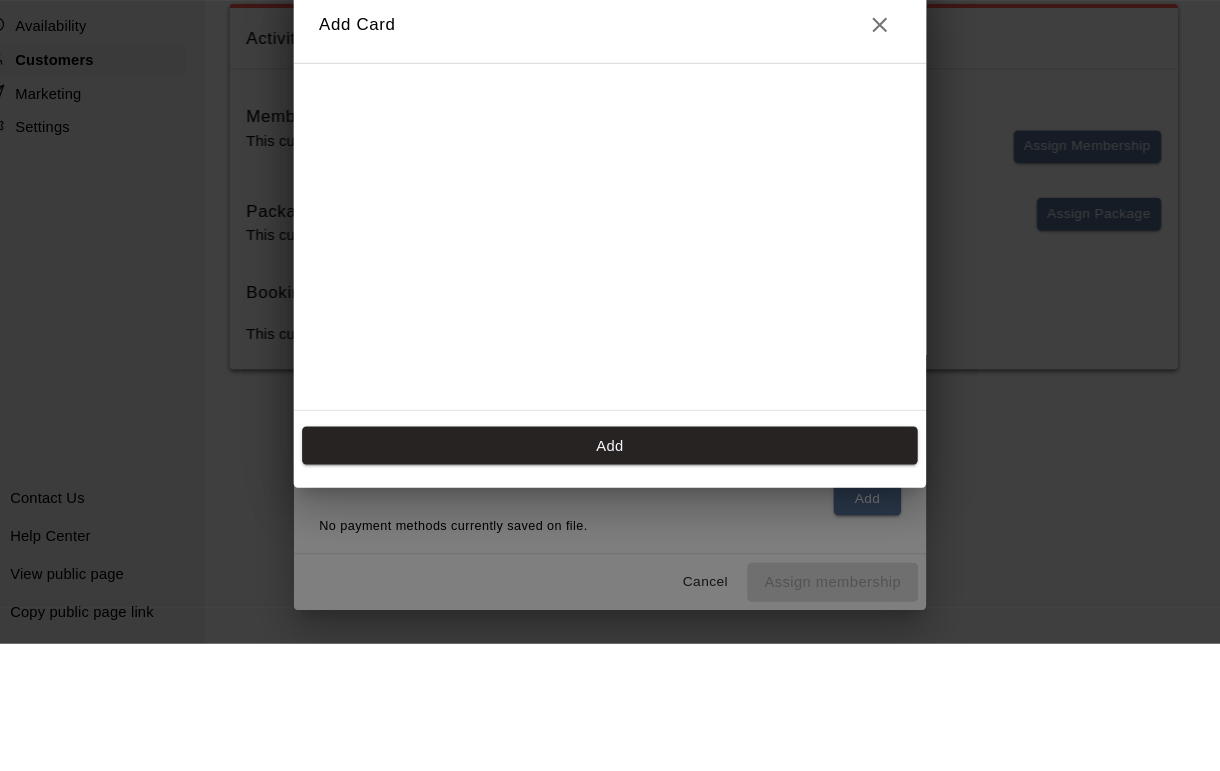 scroll, scrollTop: 0, scrollLeft: 10, axis: horizontal 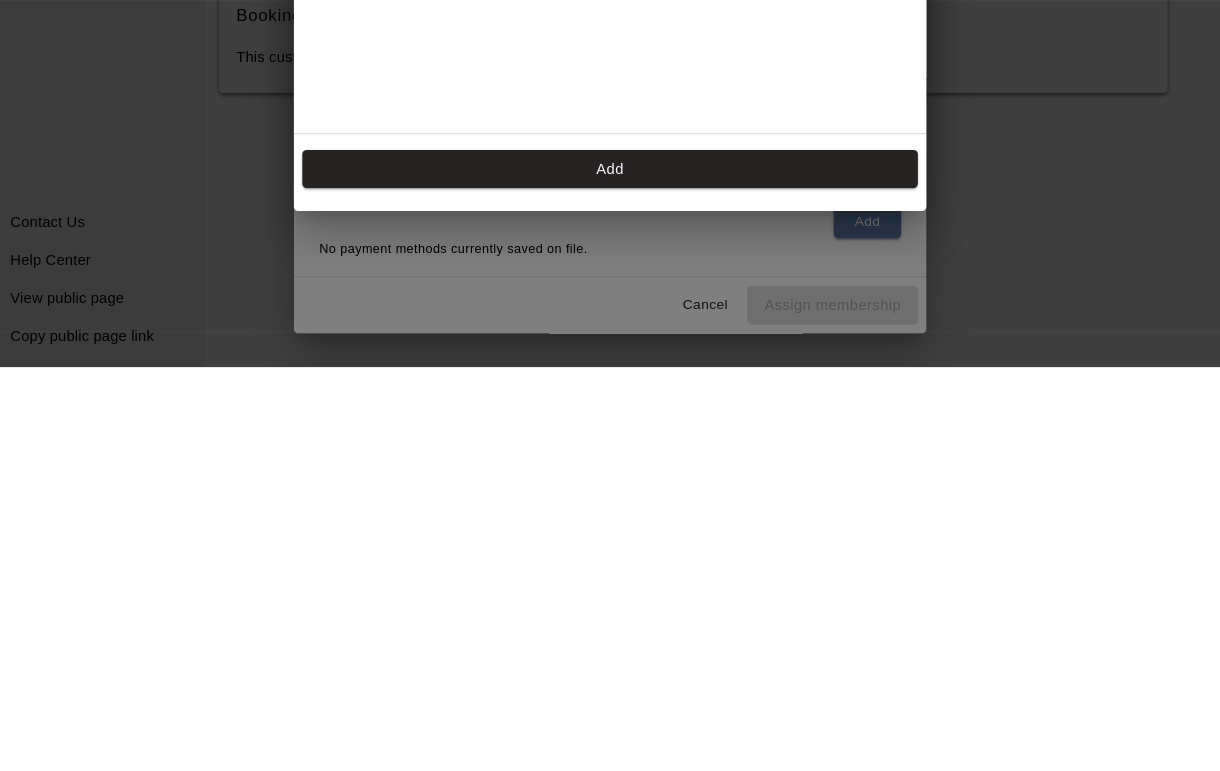 click on "Add Card Add" at bounding box center (610, 385) 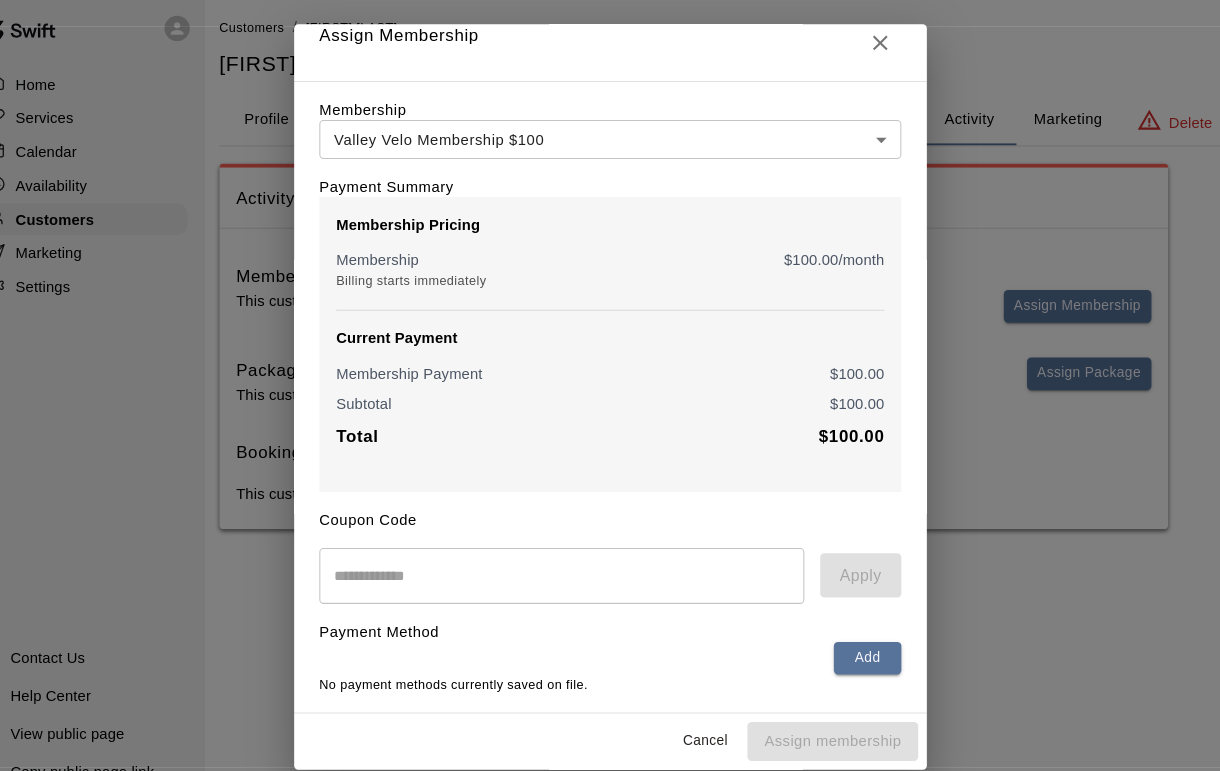 scroll, scrollTop: 0, scrollLeft: 10, axis: horizontal 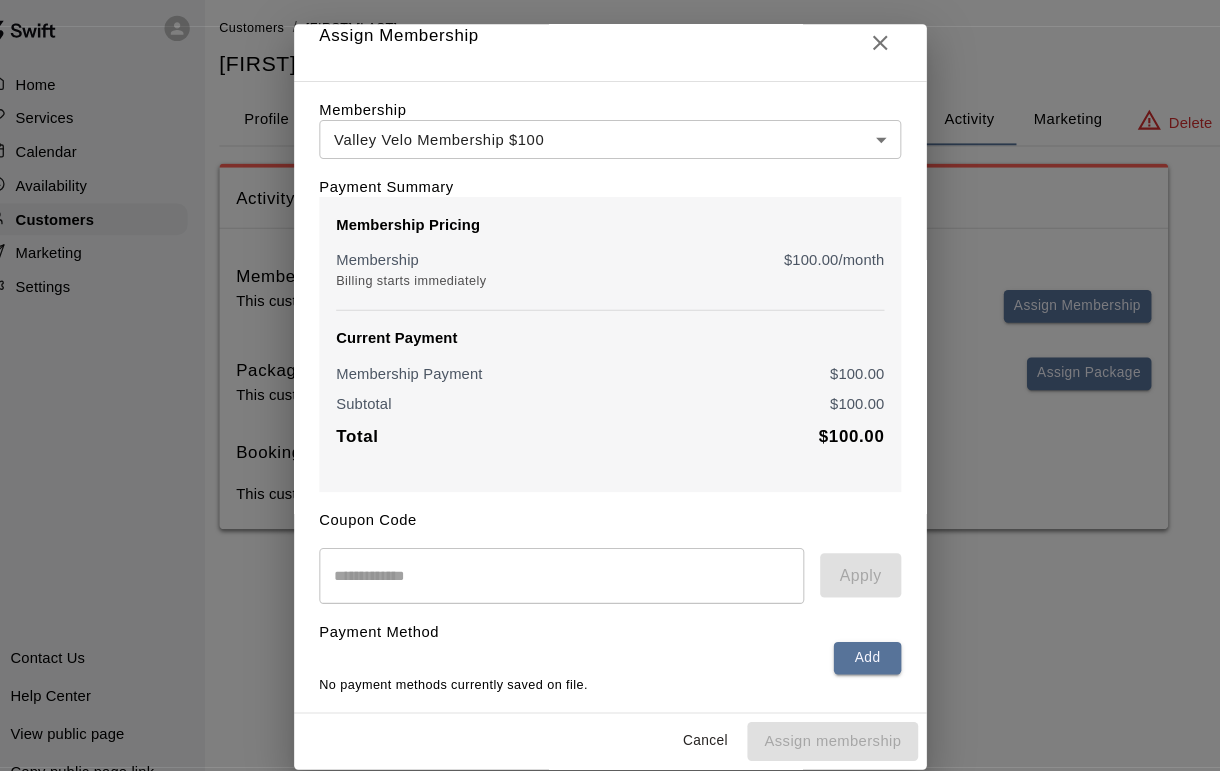 click on "Add" at bounding box center [854, 633] 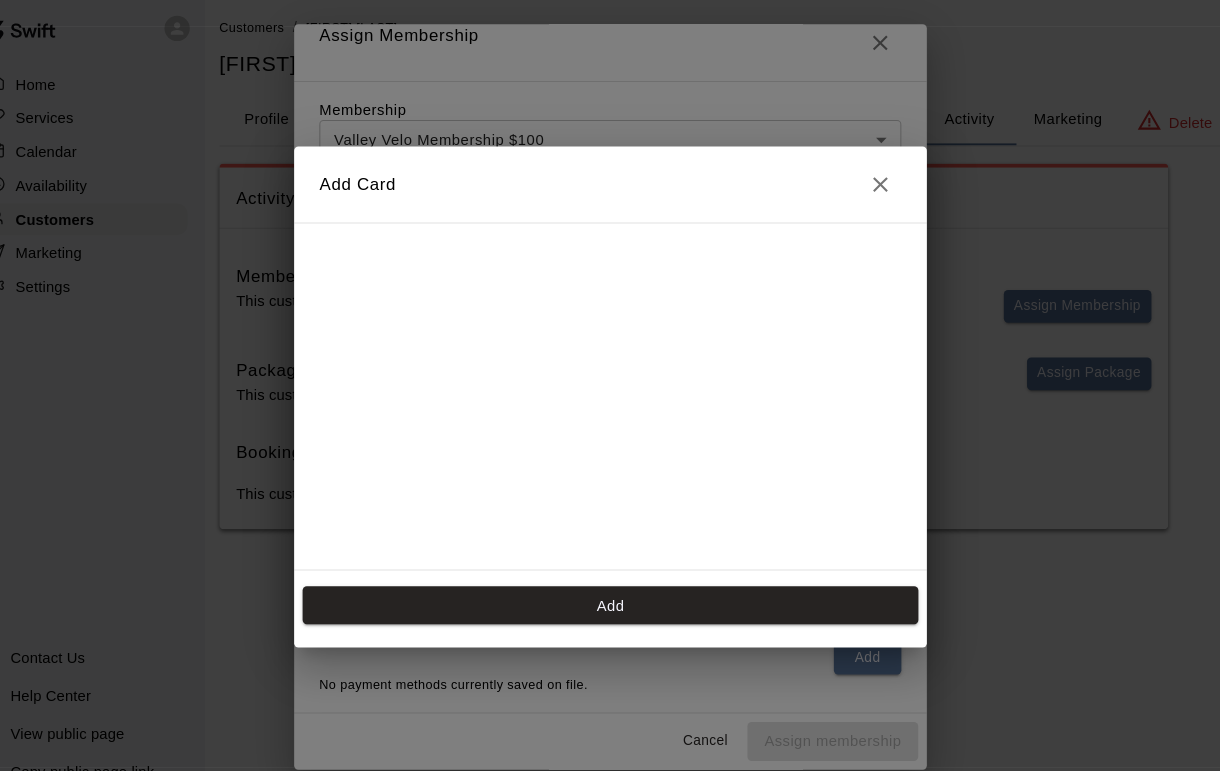scroll, scrollTop: 291, scrollLeft: 0, axis: vertical 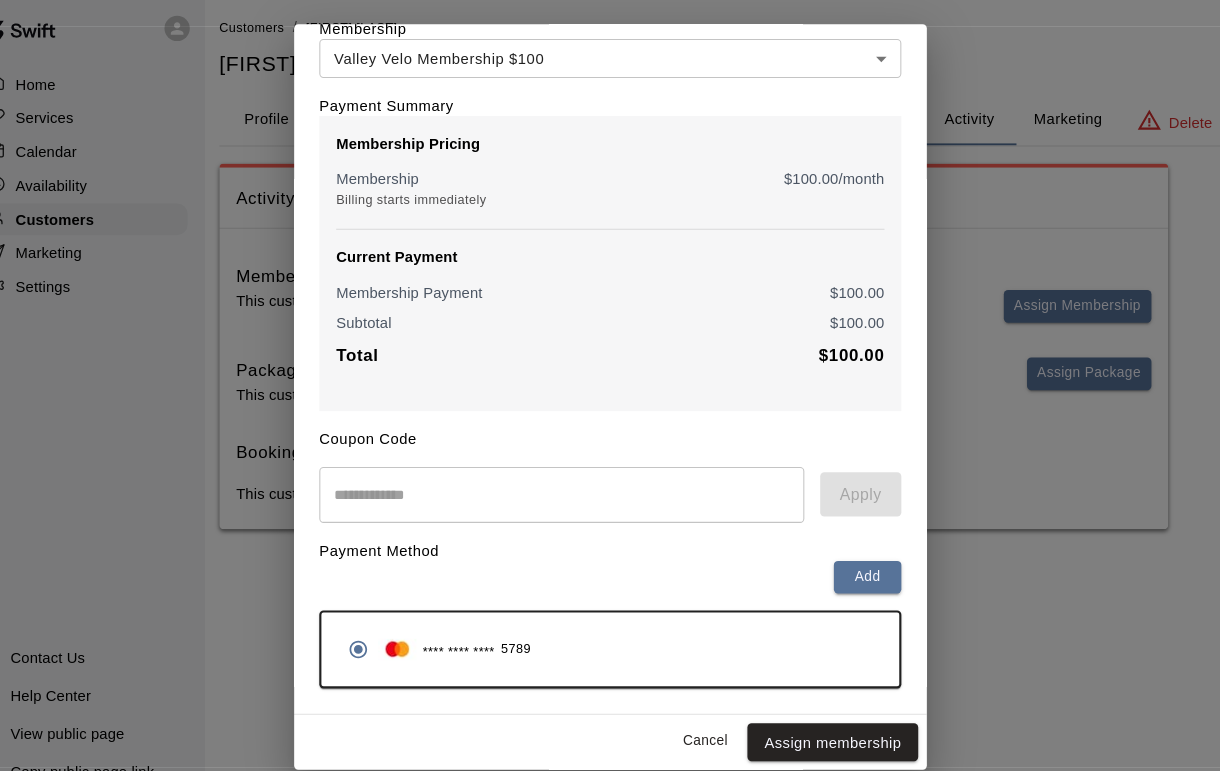 click on "Assign membership" at bounding box center (821, 713) 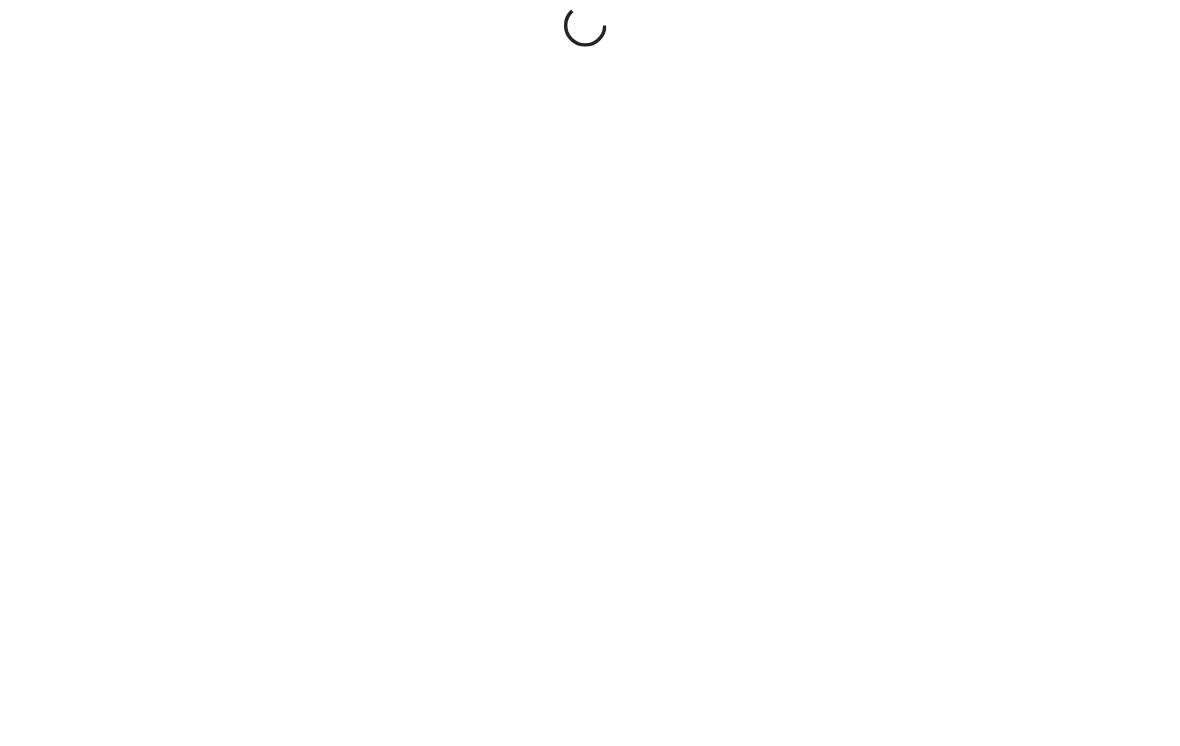 scroll, scrollTop: 36, scrollLeft: 40, axis: both 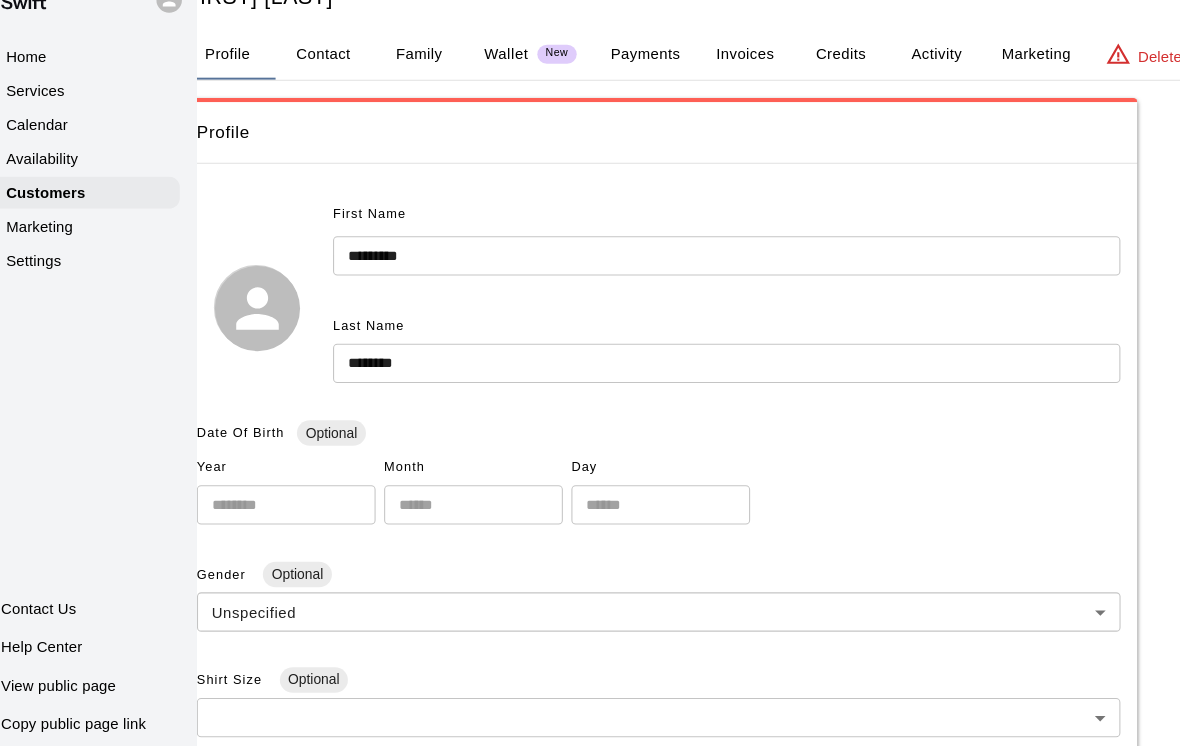 click on "Calendar" at bounding box center [75, 153] 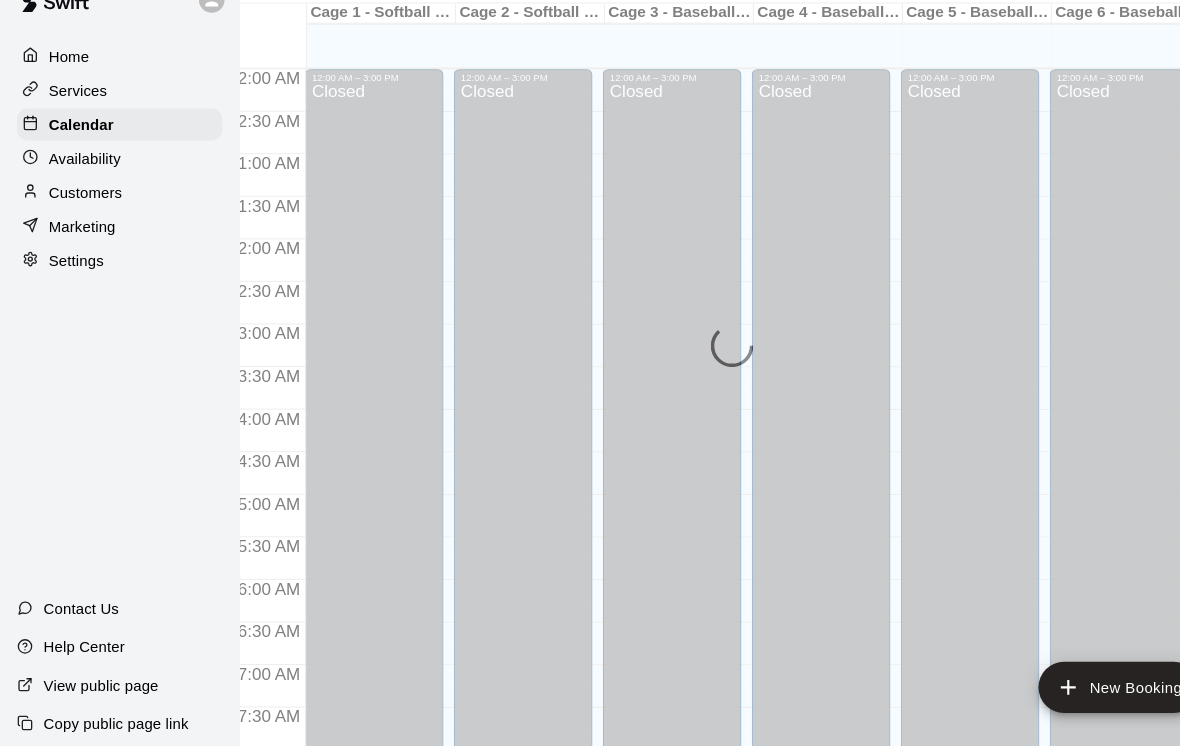 scroll, scrollTop: 1194, scrollLeft: 0, axis: vertical 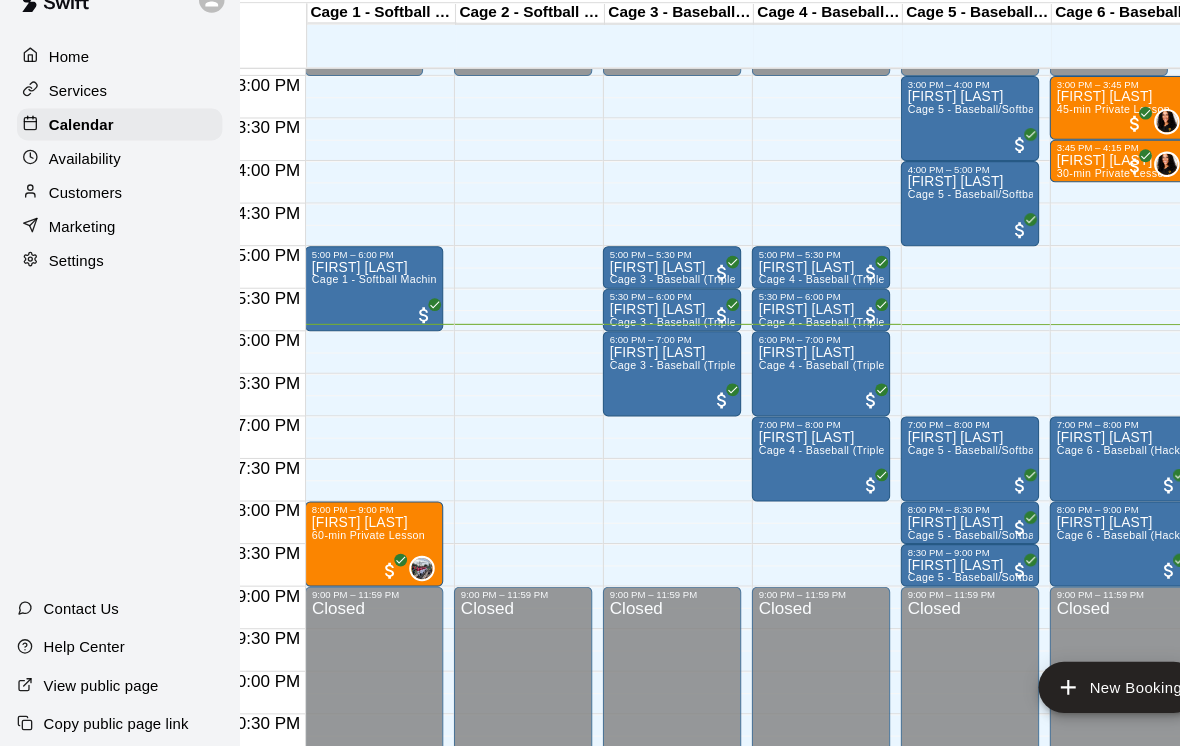 click on "5:30 PM – 6:00 PM Alex Monroy Cage 4 - Baseball (Triple play)" at bounding box center (772, 327) 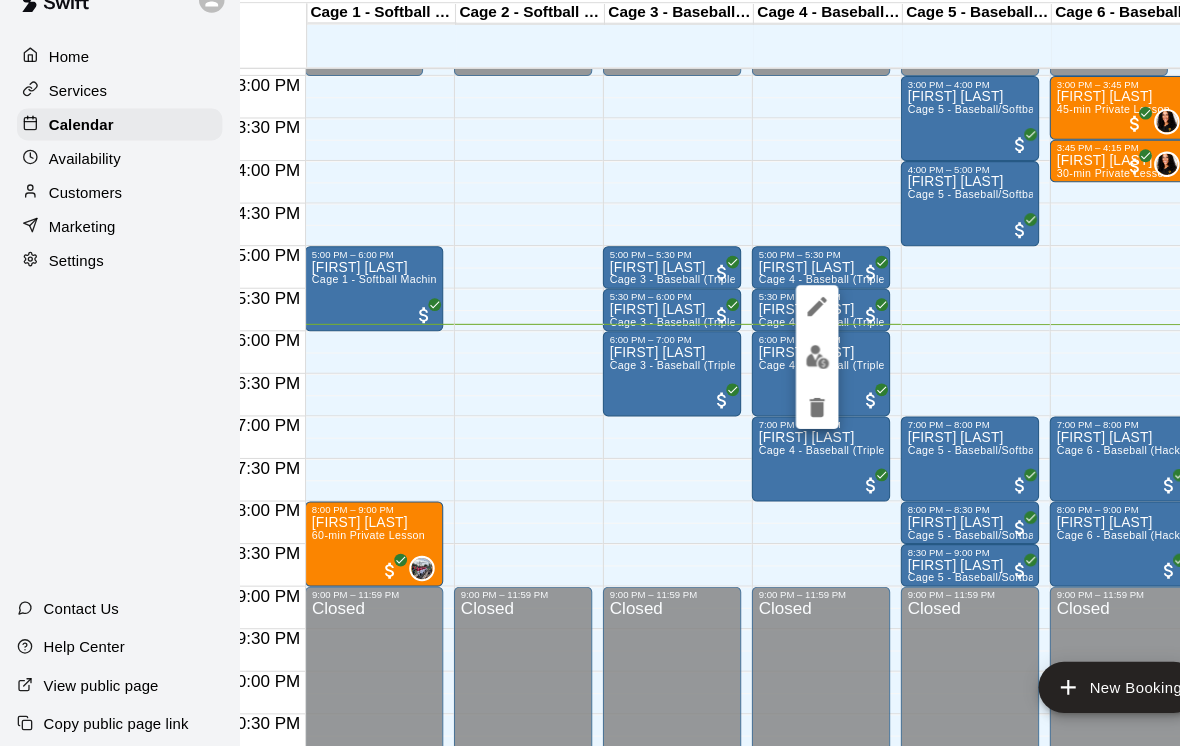 click at bounding box center (768, 371) 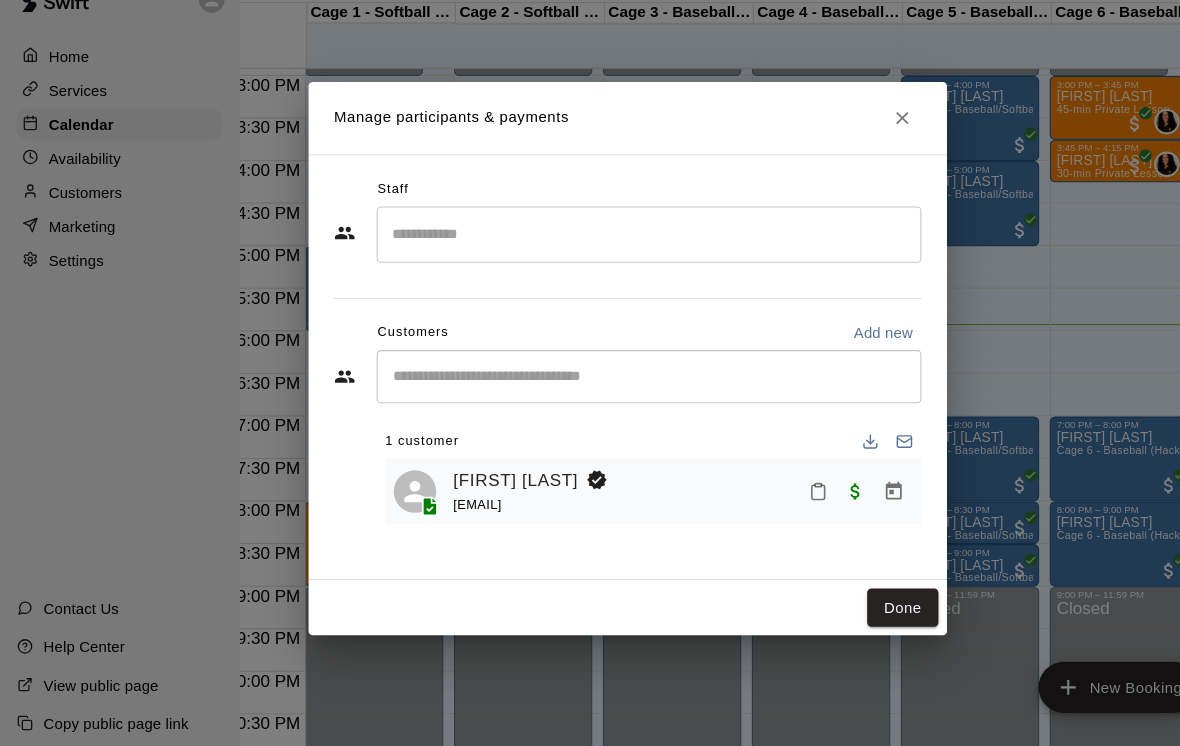 click on "Alex Monroy funniehuh@yahoo.com" at bounding box center (614, 498) 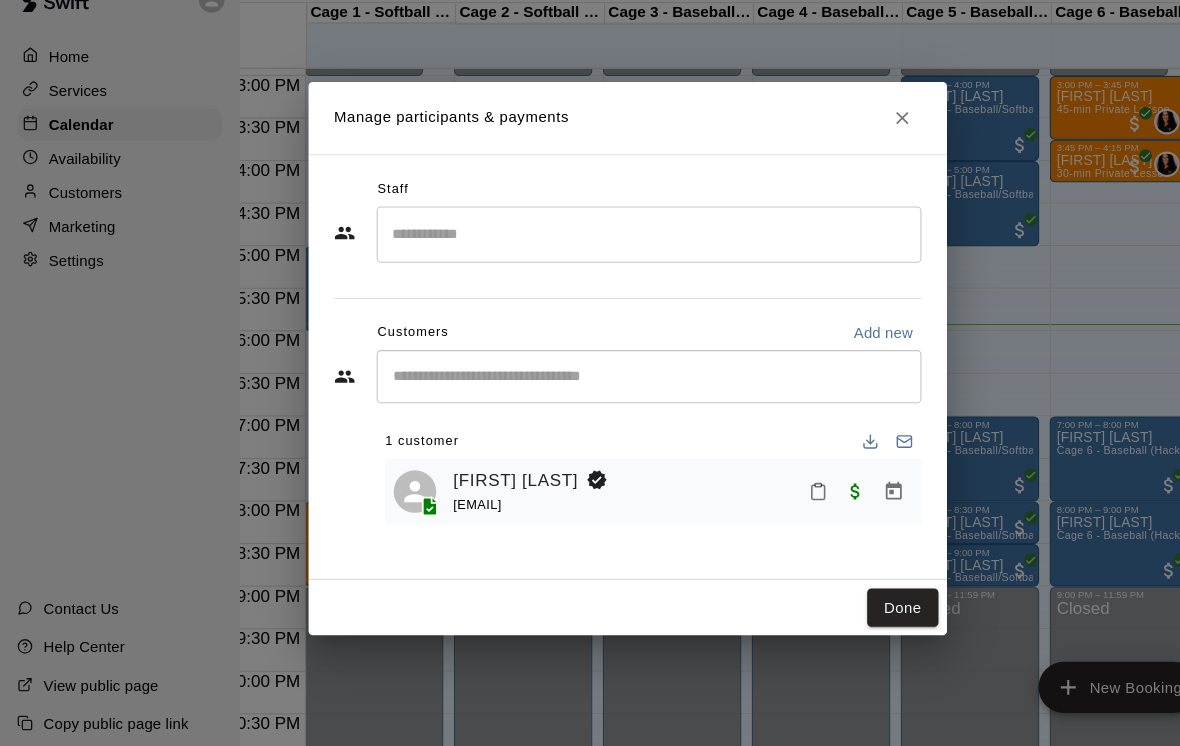 click on "Alex Monroy" at bounding box center [484, 488] 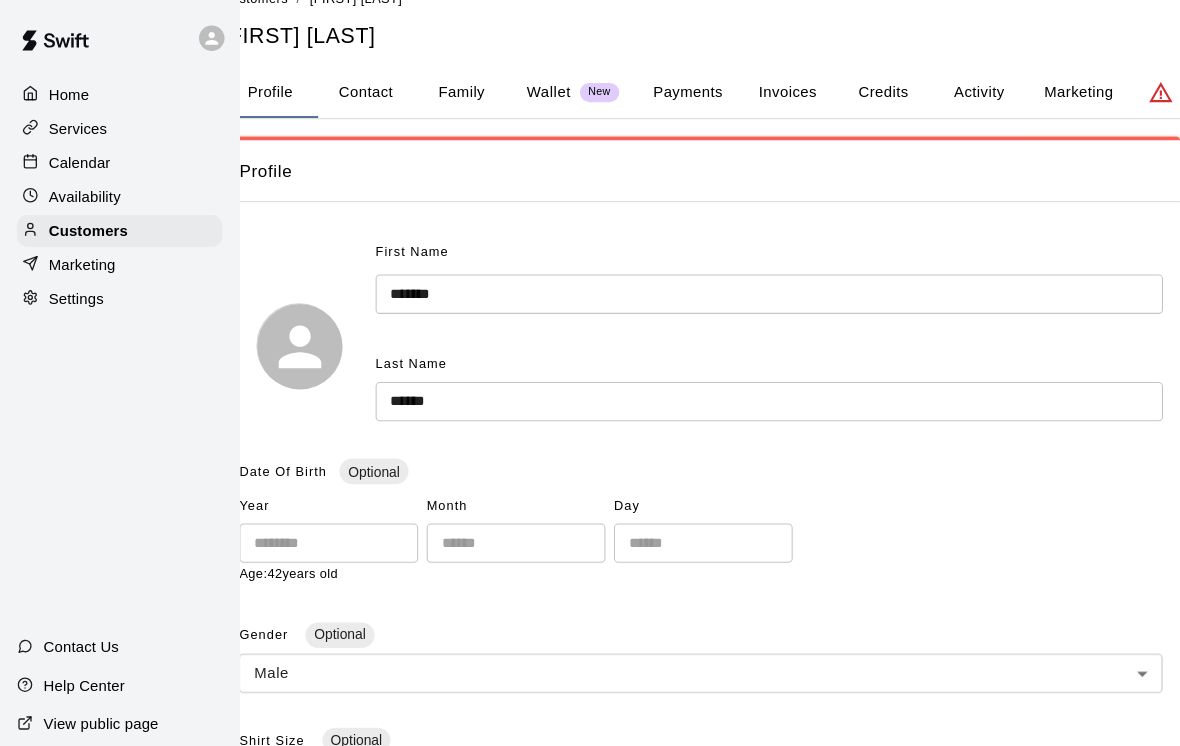 click on "Contact" at bounding box center [344, 87] 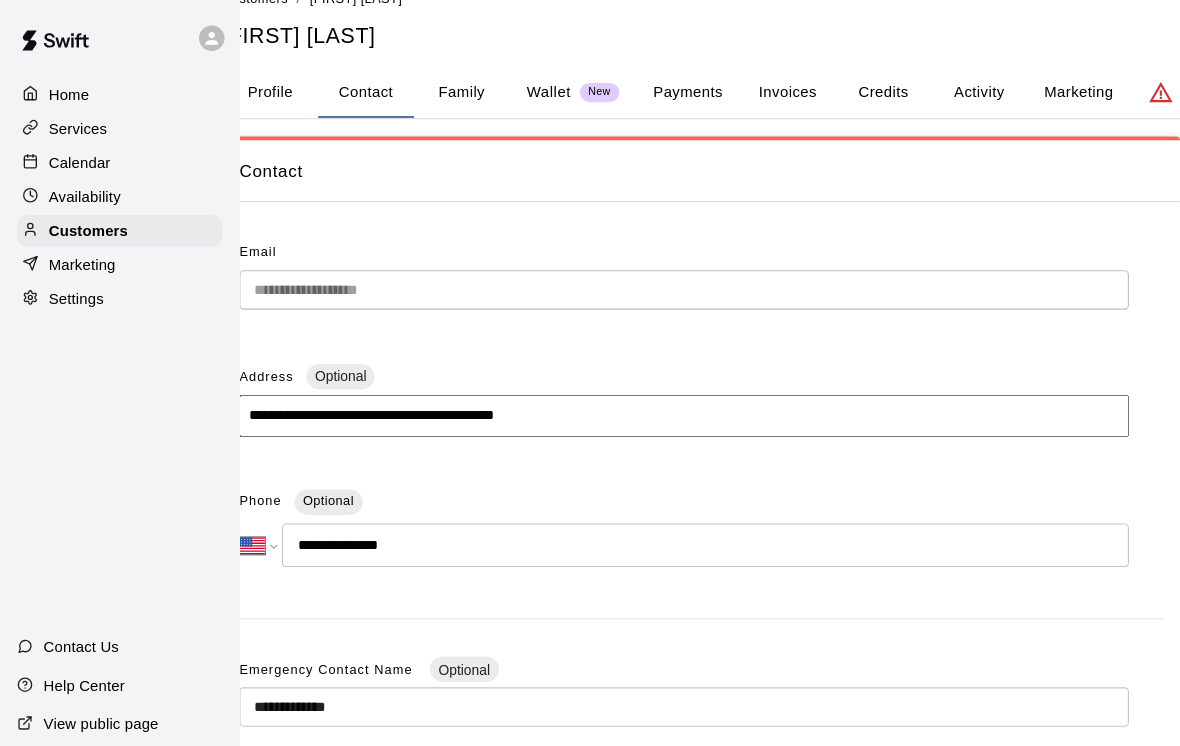 click on "Family" at bounding box center [434, 87] 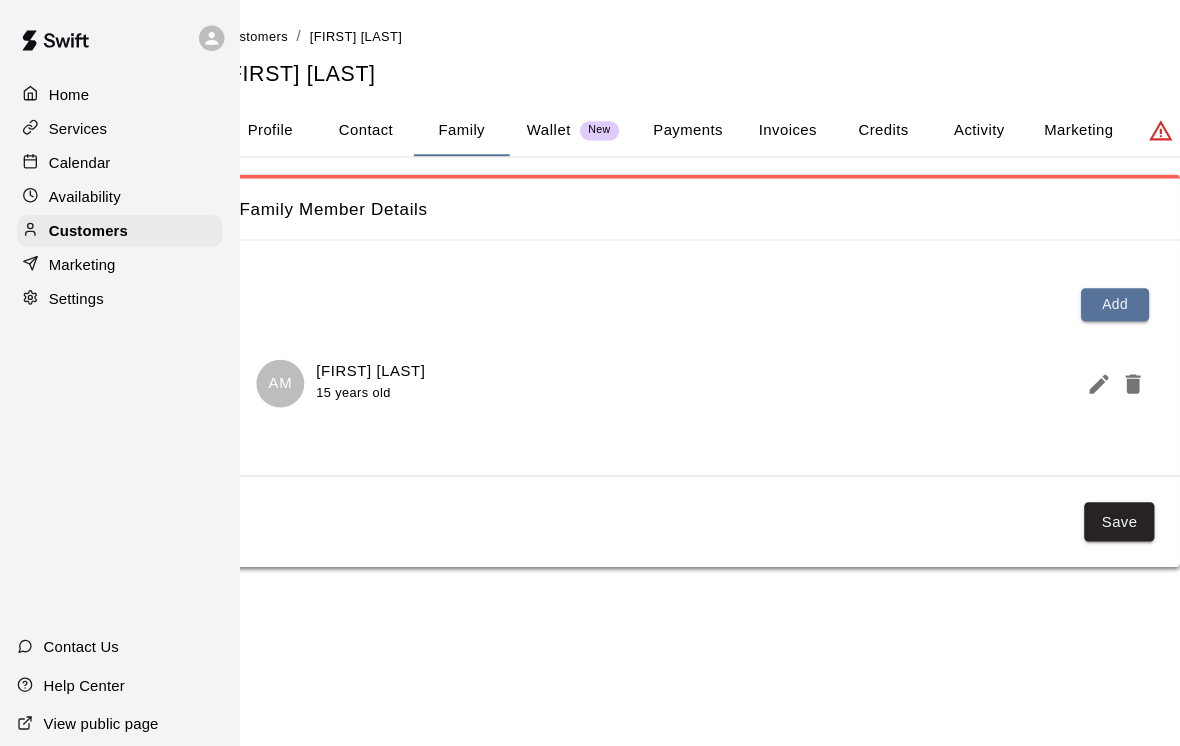 click on "Payments" at bounding box center (646, 123) 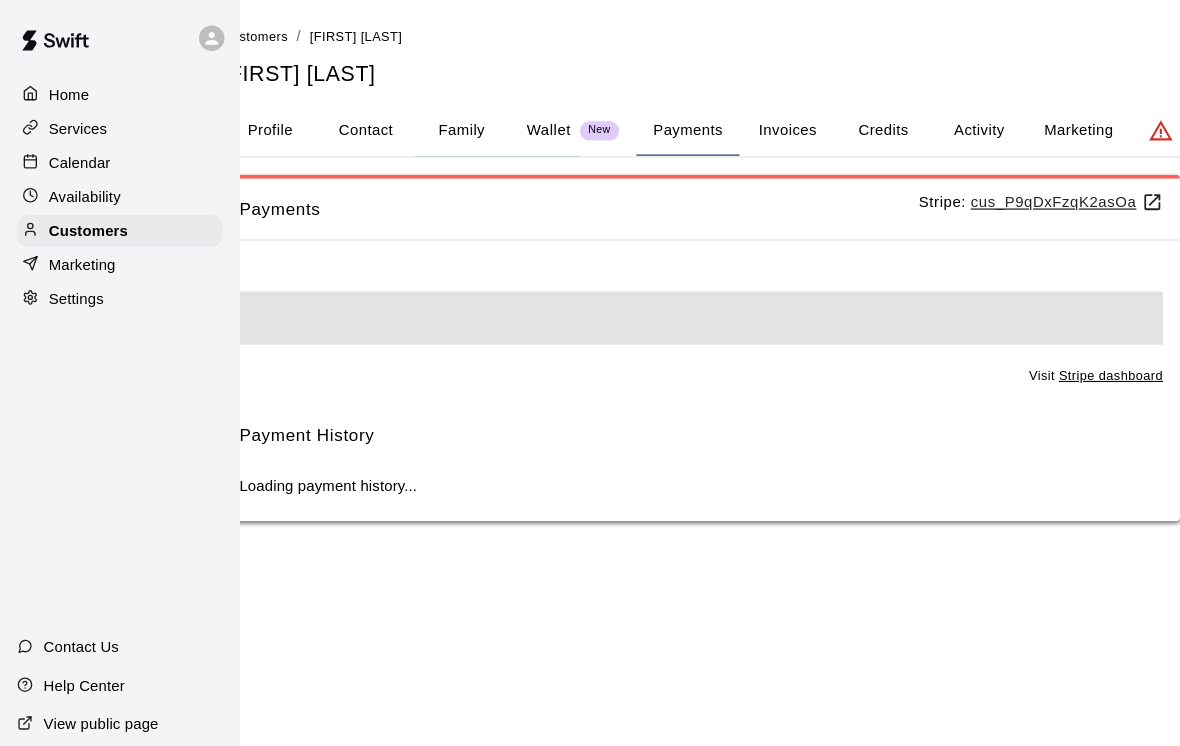 click on "Profile" at bounding box center [254, 123] 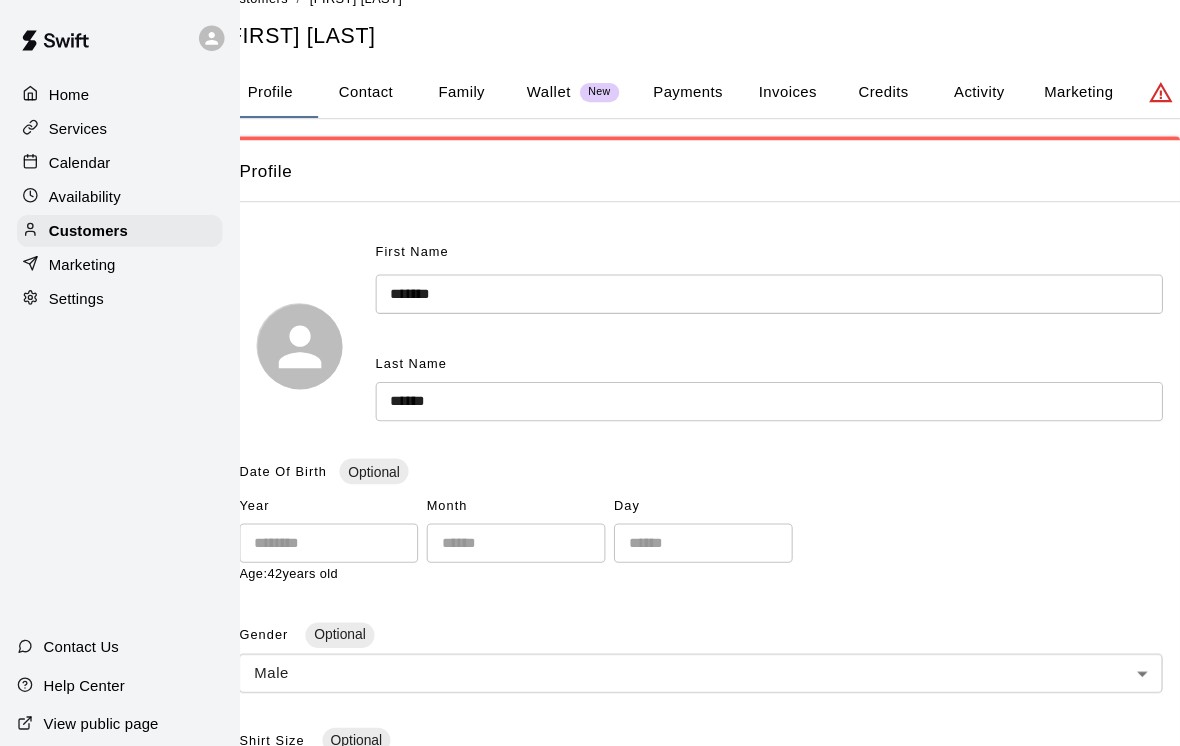 scroll, scrollTop: 31, scrollLeft: 0, axis: vertical 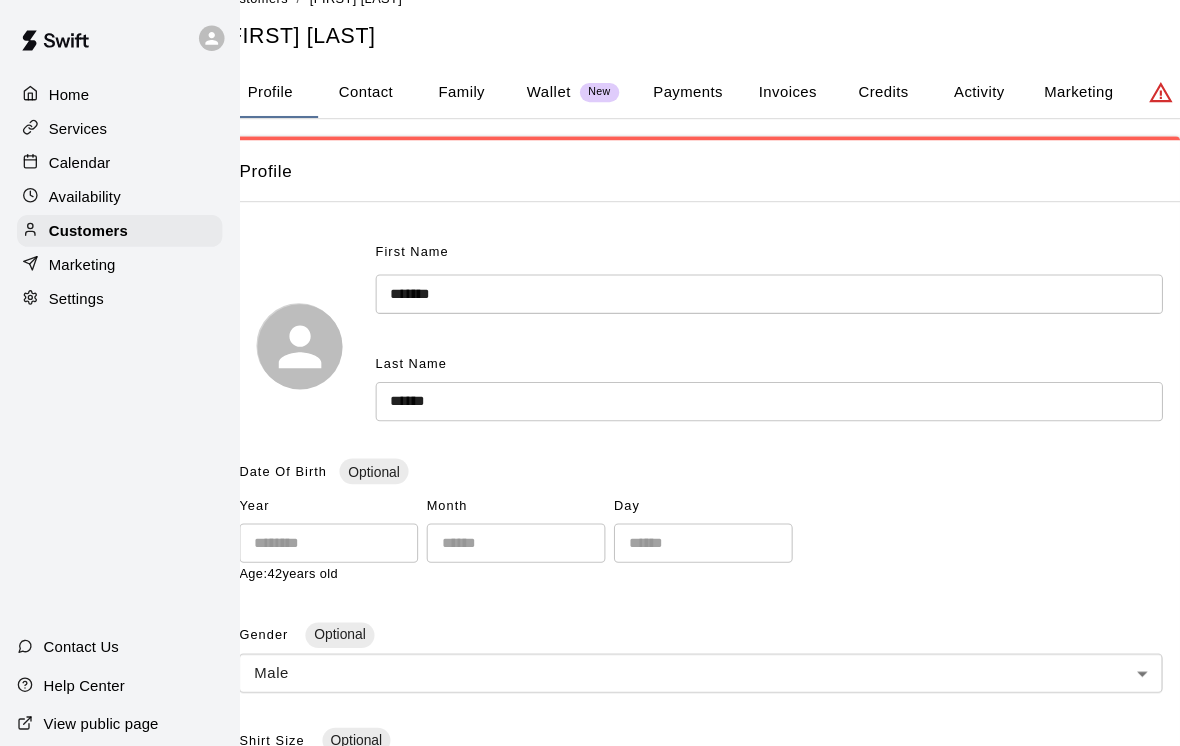 click on "Payments" at bounding box center [646, 87] 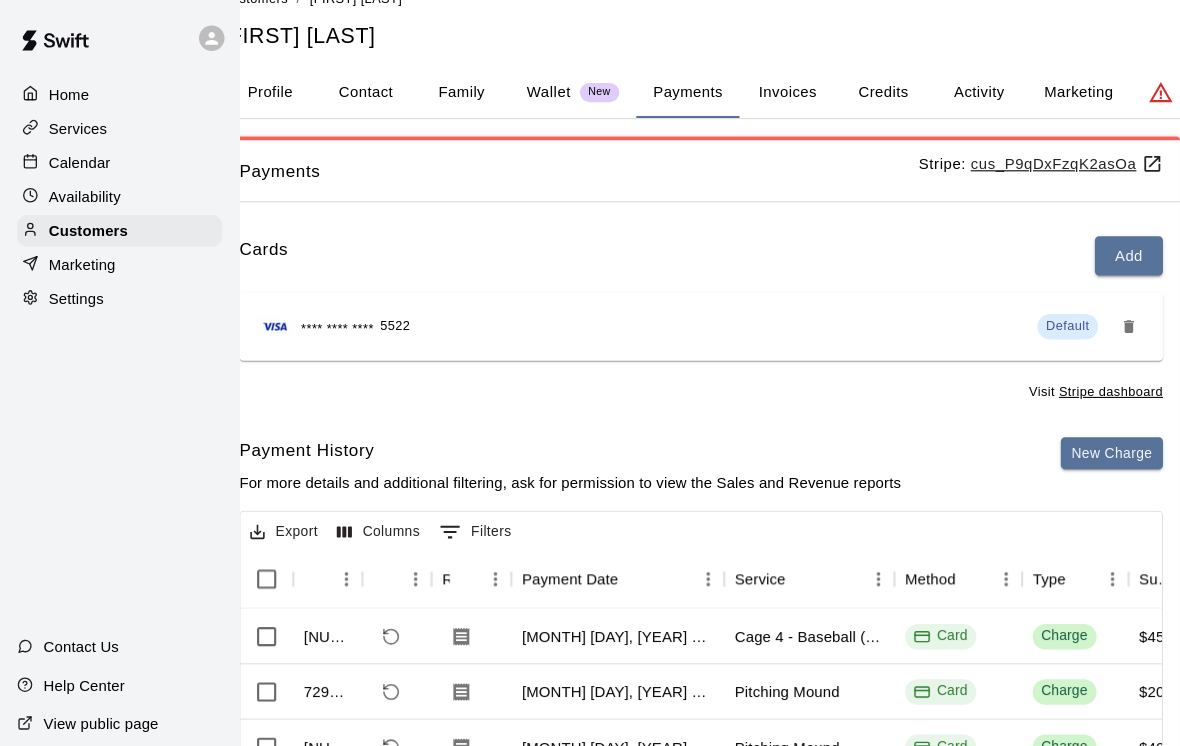 scroll, scrollTop: 1, scrollLeft: 0, axis: vertical 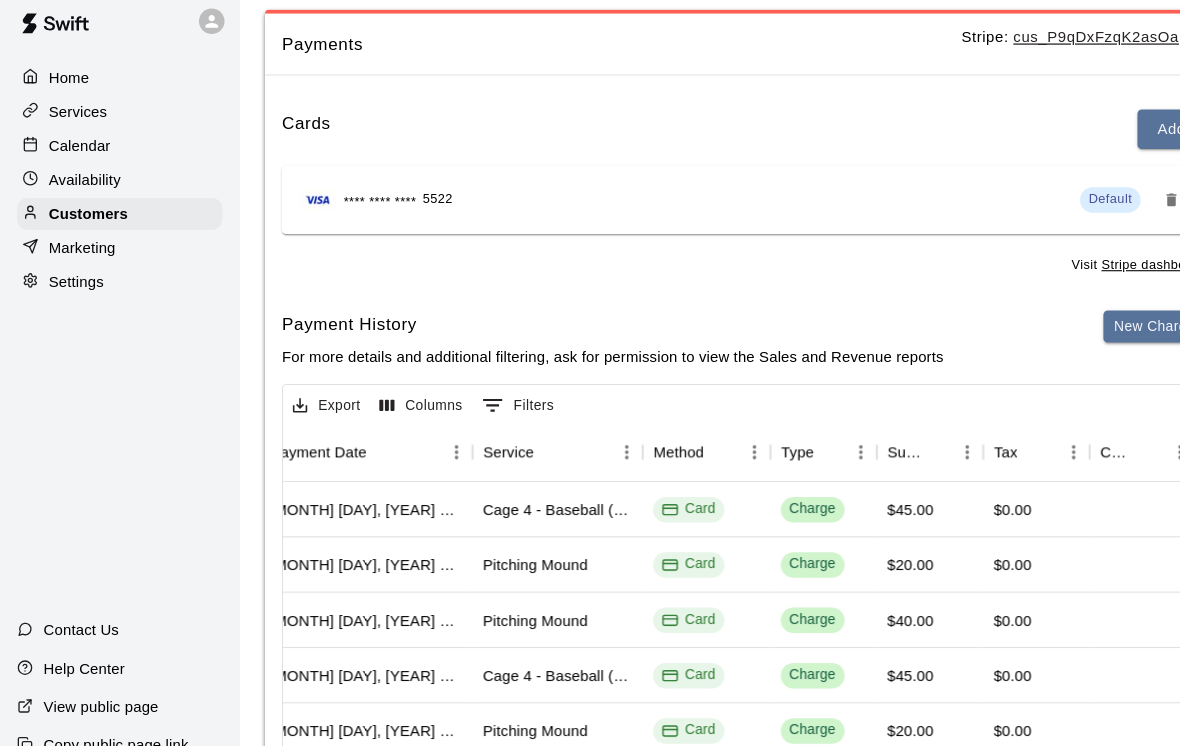 click on "Services" at bounding box center (112, 121) 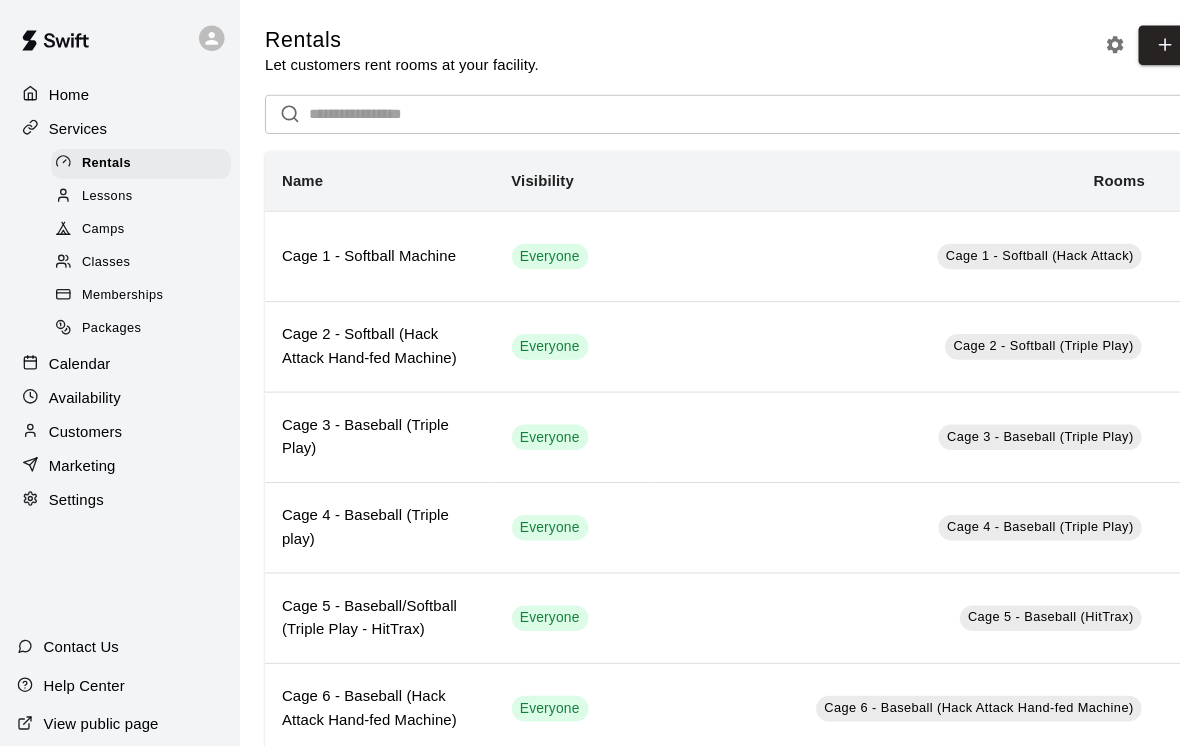 click 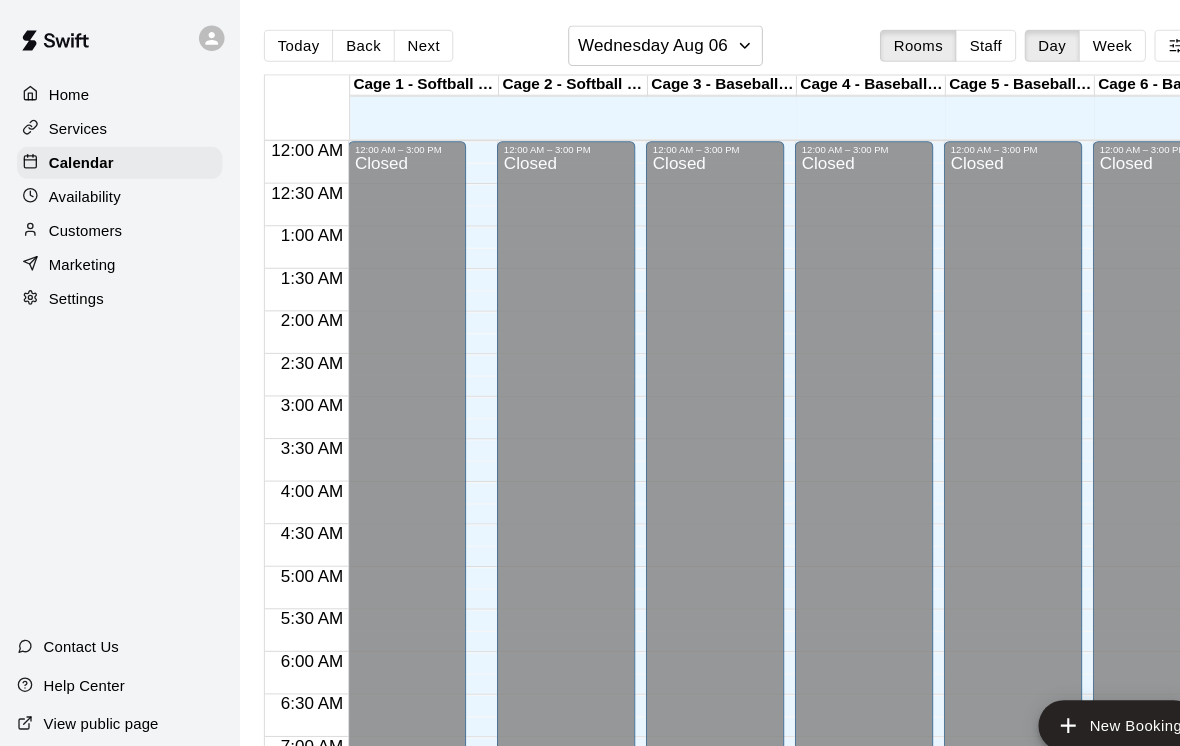 scroll, scrollTop: 1194, scrollLeft: 0, axis: vertical 